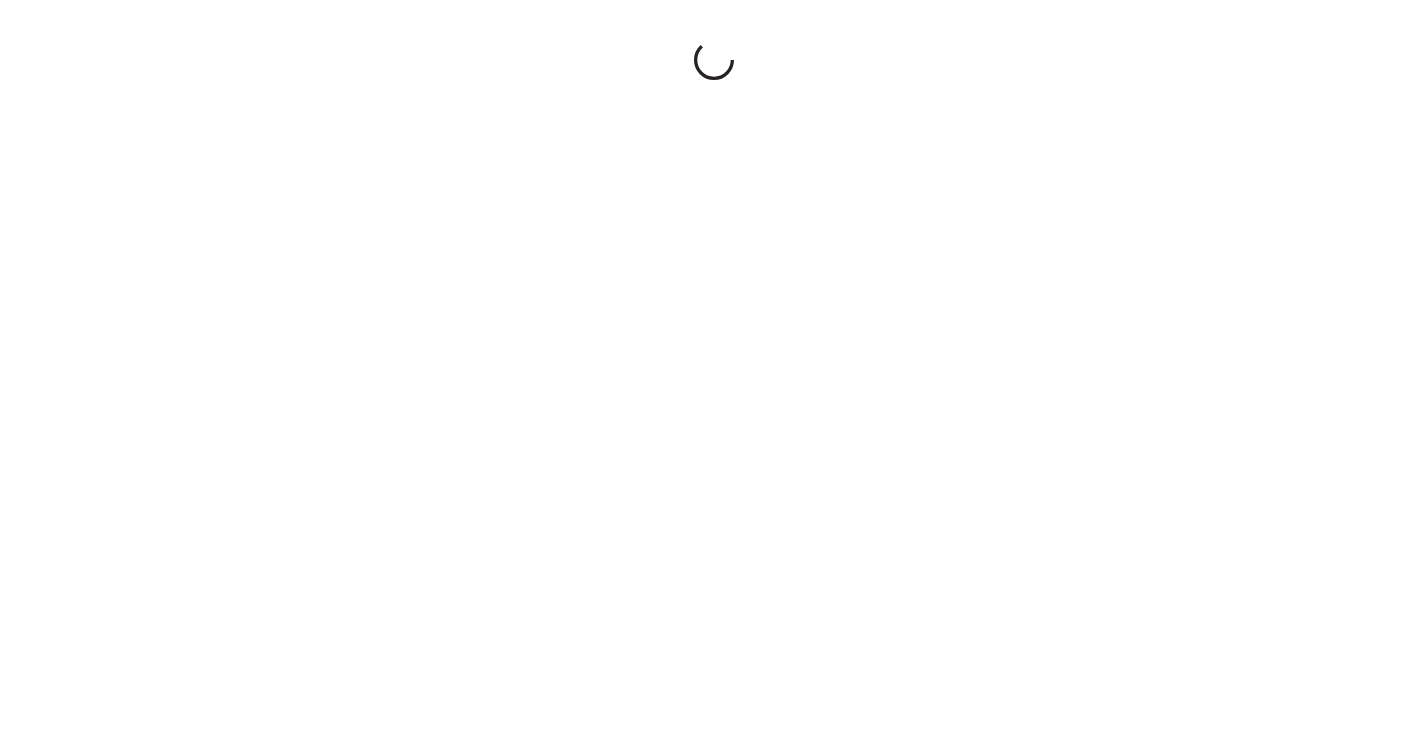 scroll, scrollTop: 0, scrollLeft: 0, axis: both 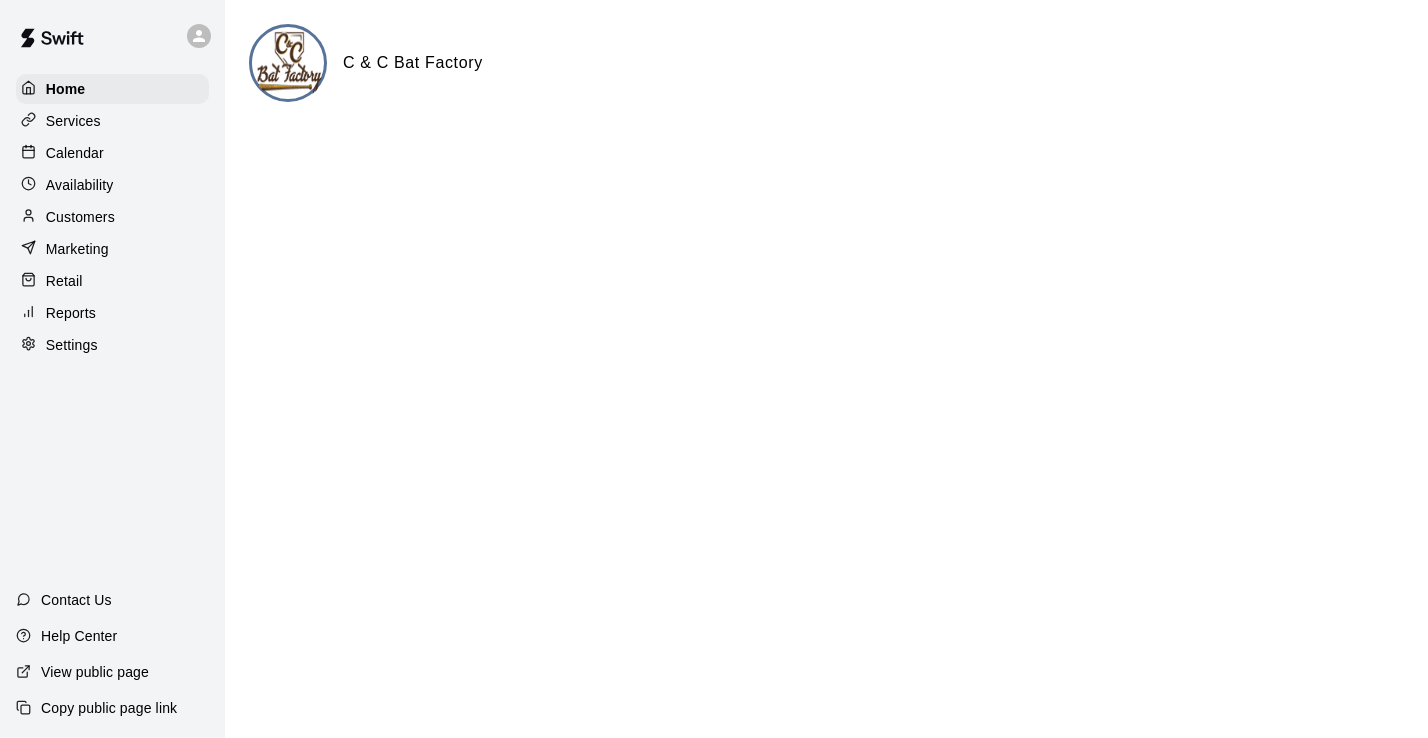 click on "Customers" at bounding box center [80, 217] 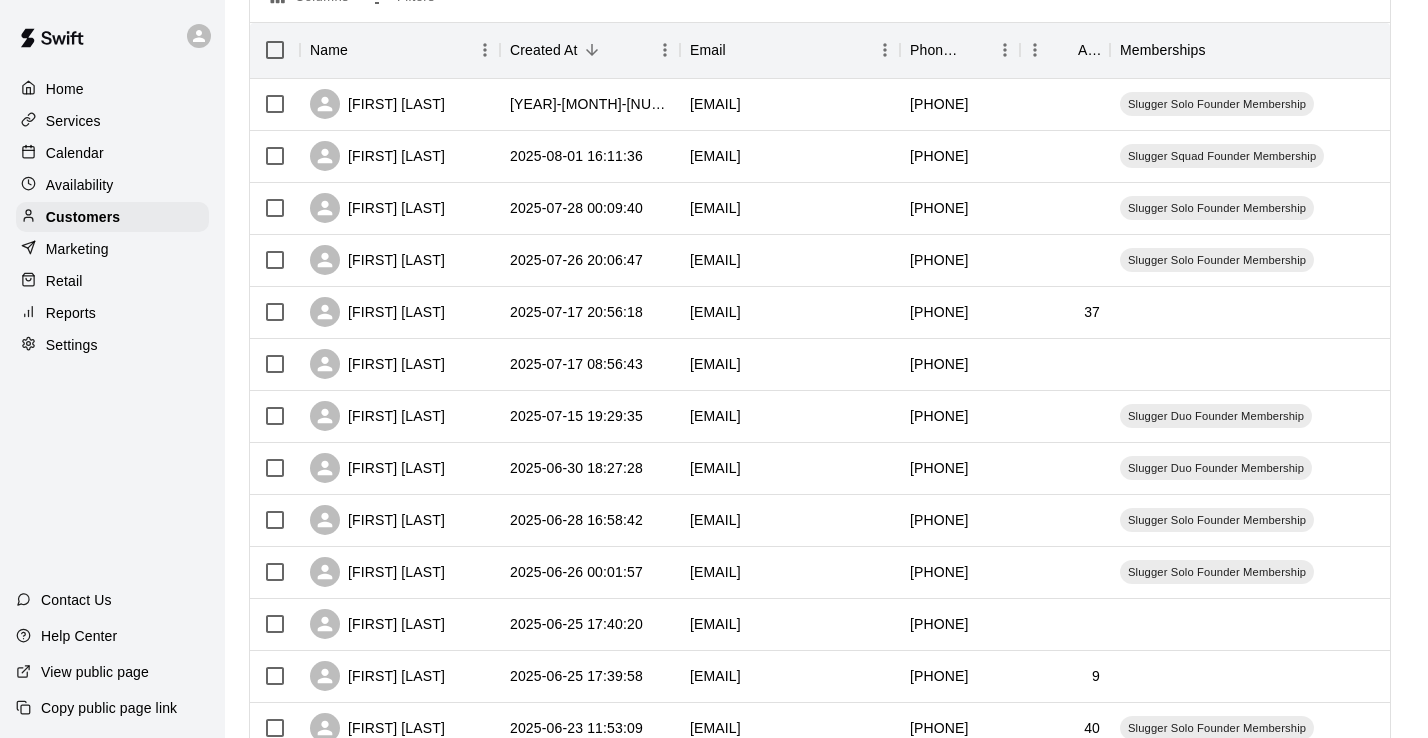 scroll, scrollTop: 0, scrollLeft: 0, axis: both 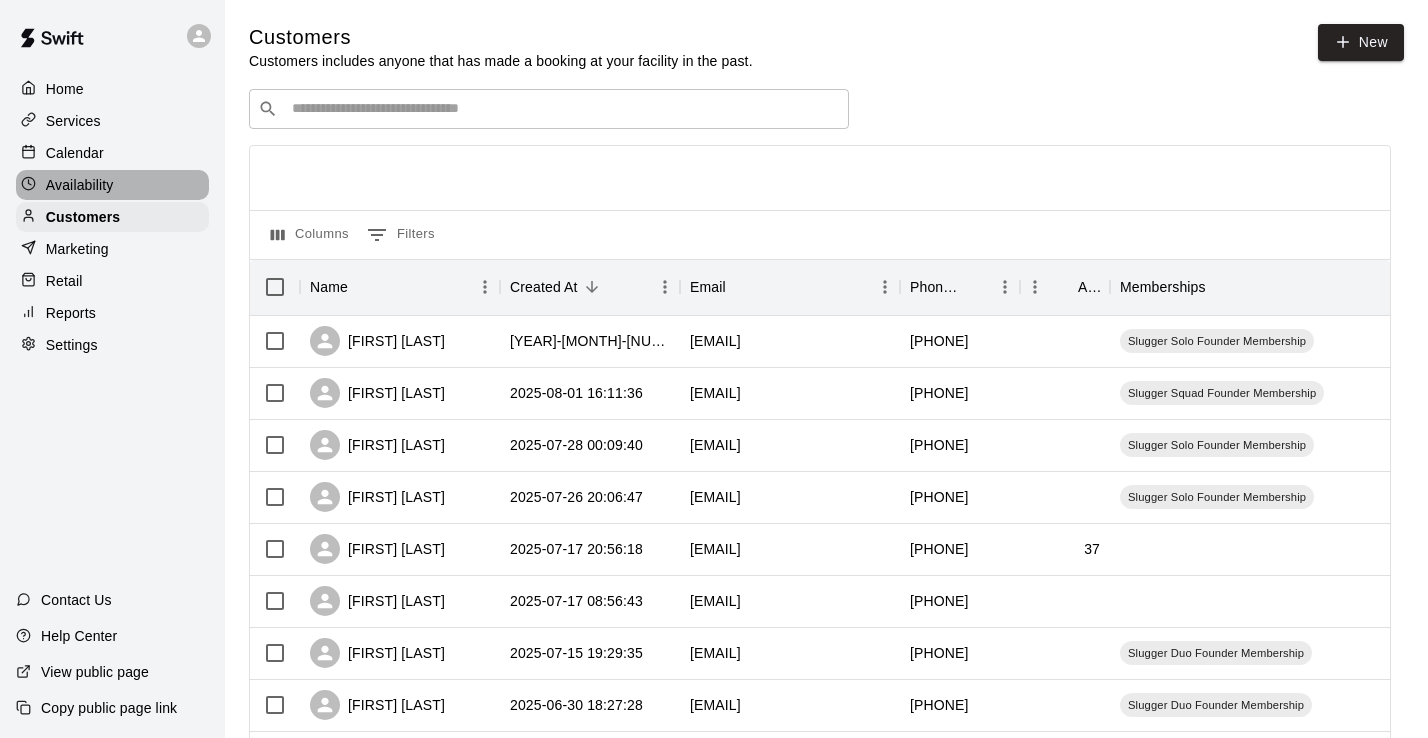 click on "Availability" at bounding box center (80, 185) 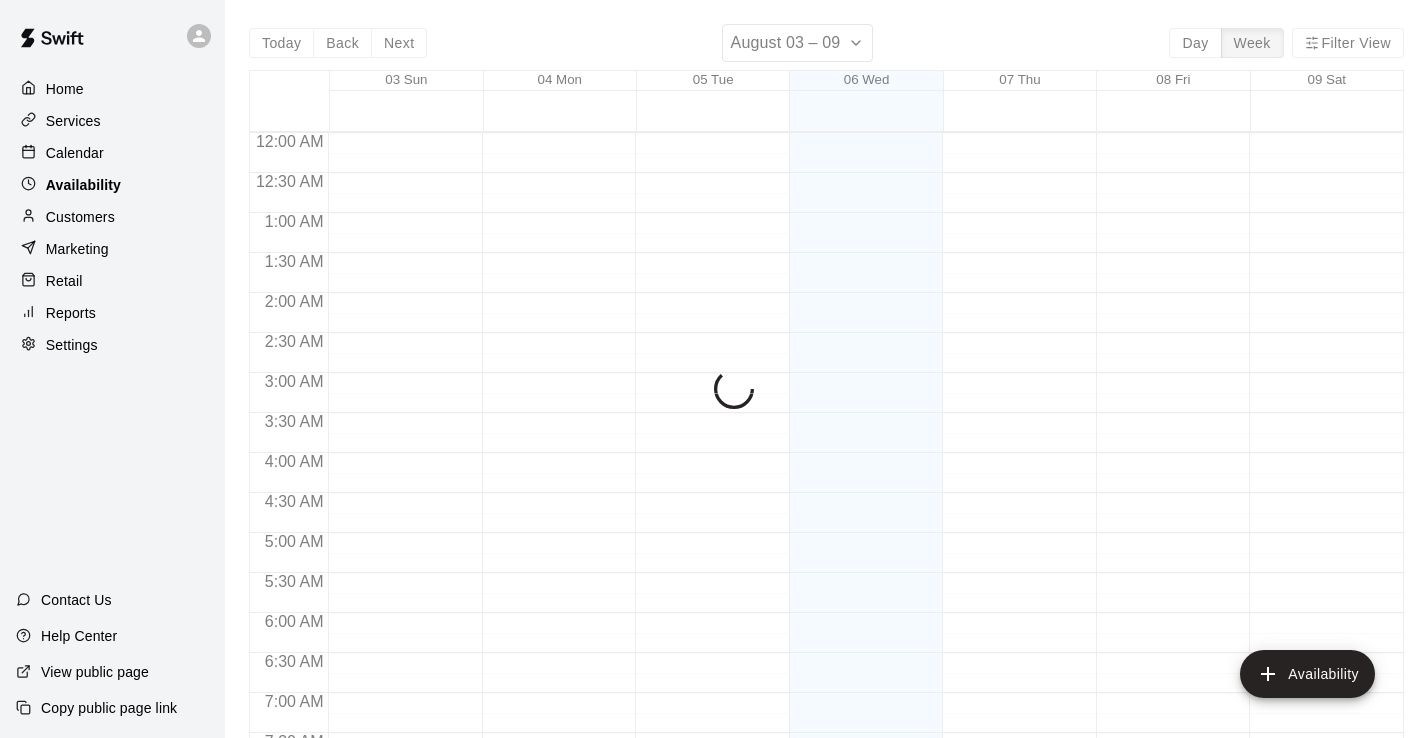 scroll, scrollTop: 1271, scrollLeft: 0, axis: vertical 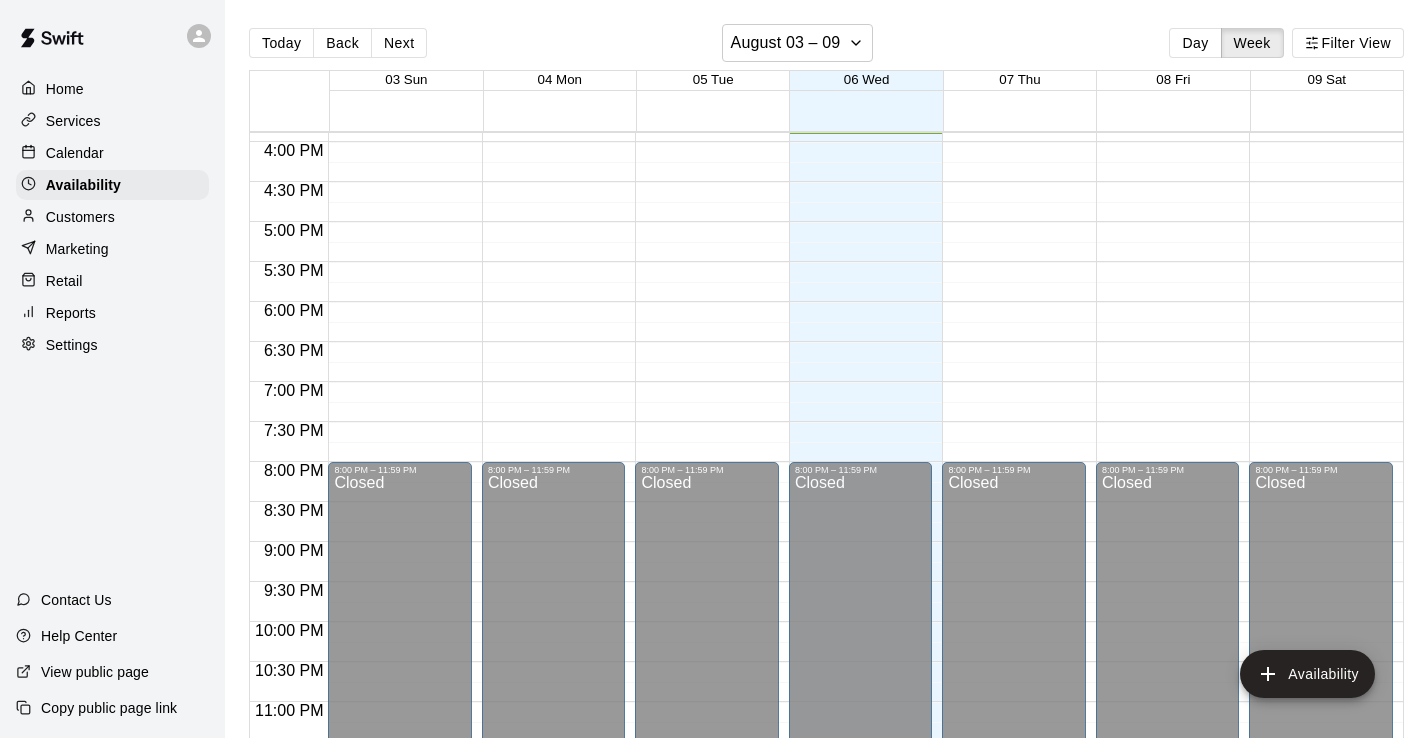 click on "Services" at bounding box center (73, 121) 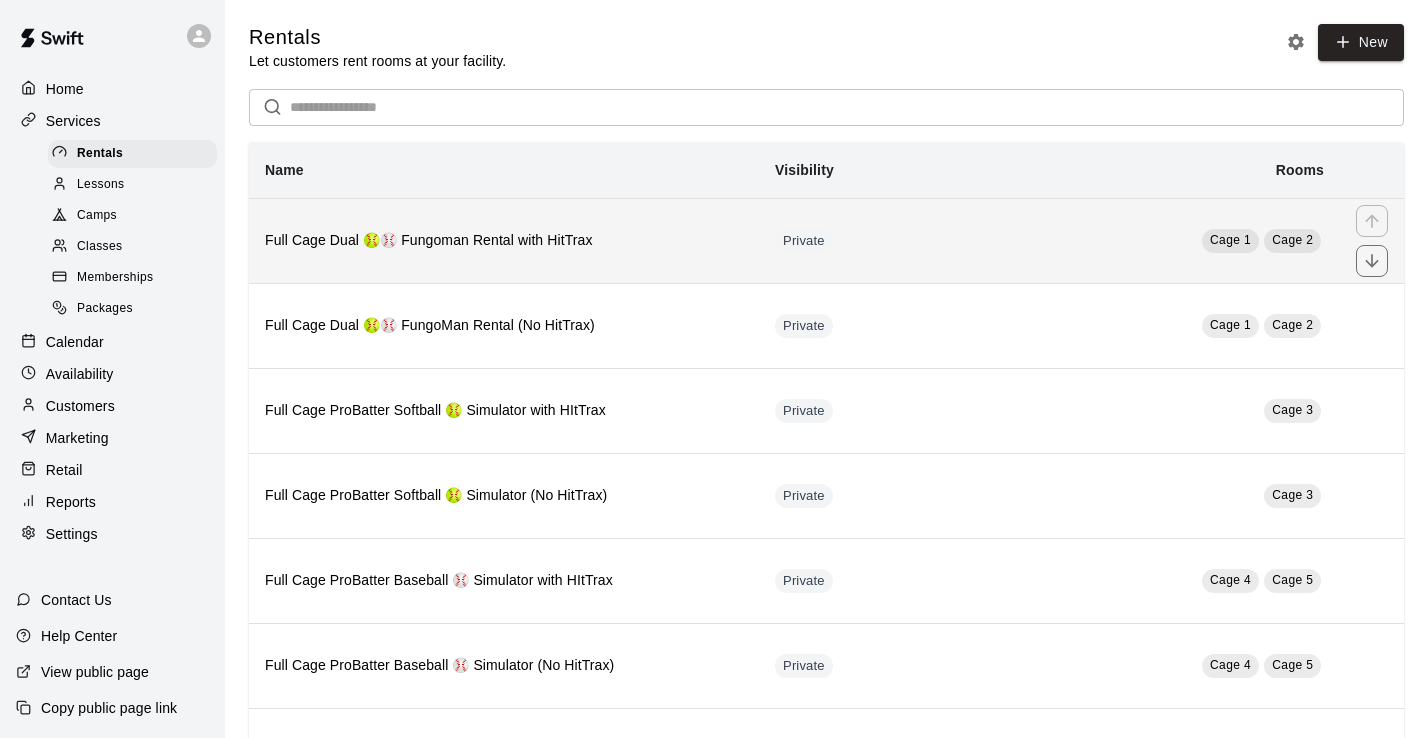 click on "Full Cage Dual 🥎⚾ Fungoman Rental with HitTrax" at bounding box center [504, 241] 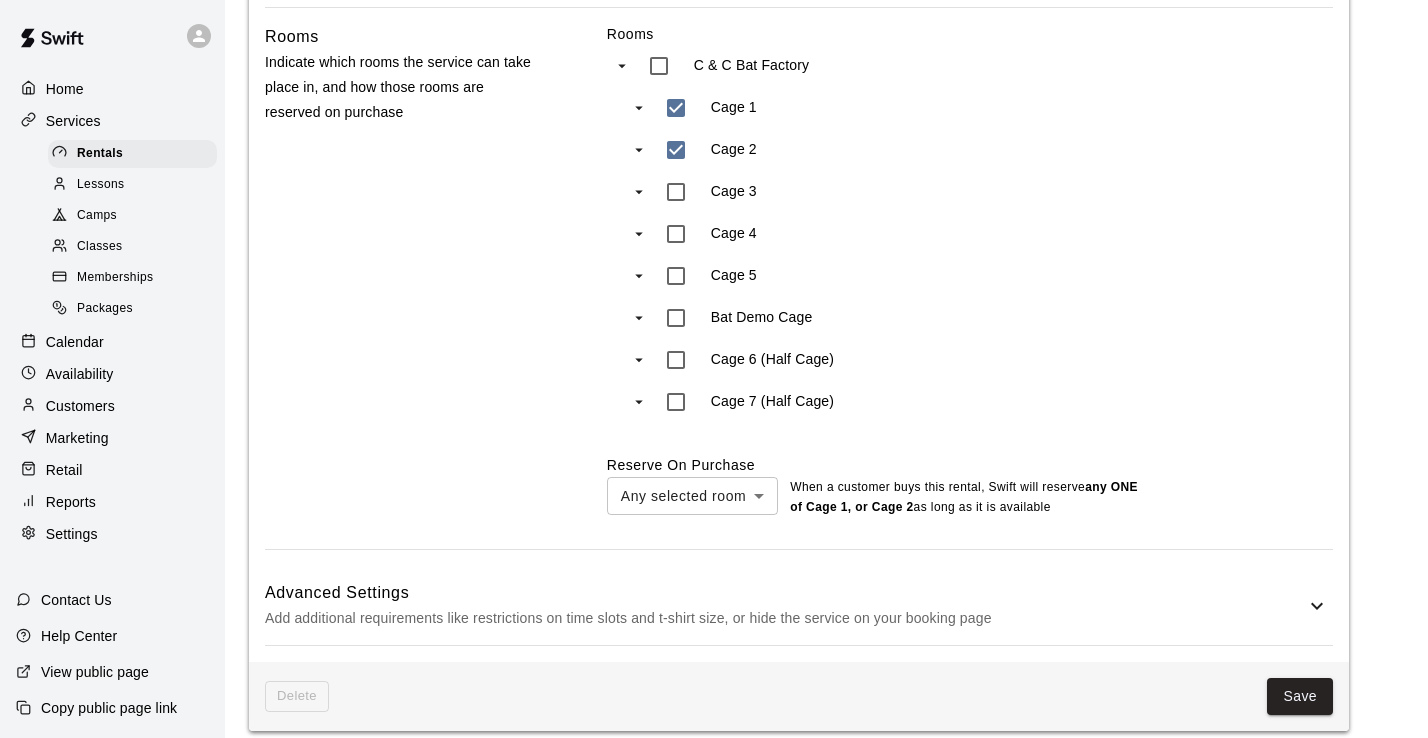 scroll, scrollTop: 1172, scrollLeft: 0, axis: vertical 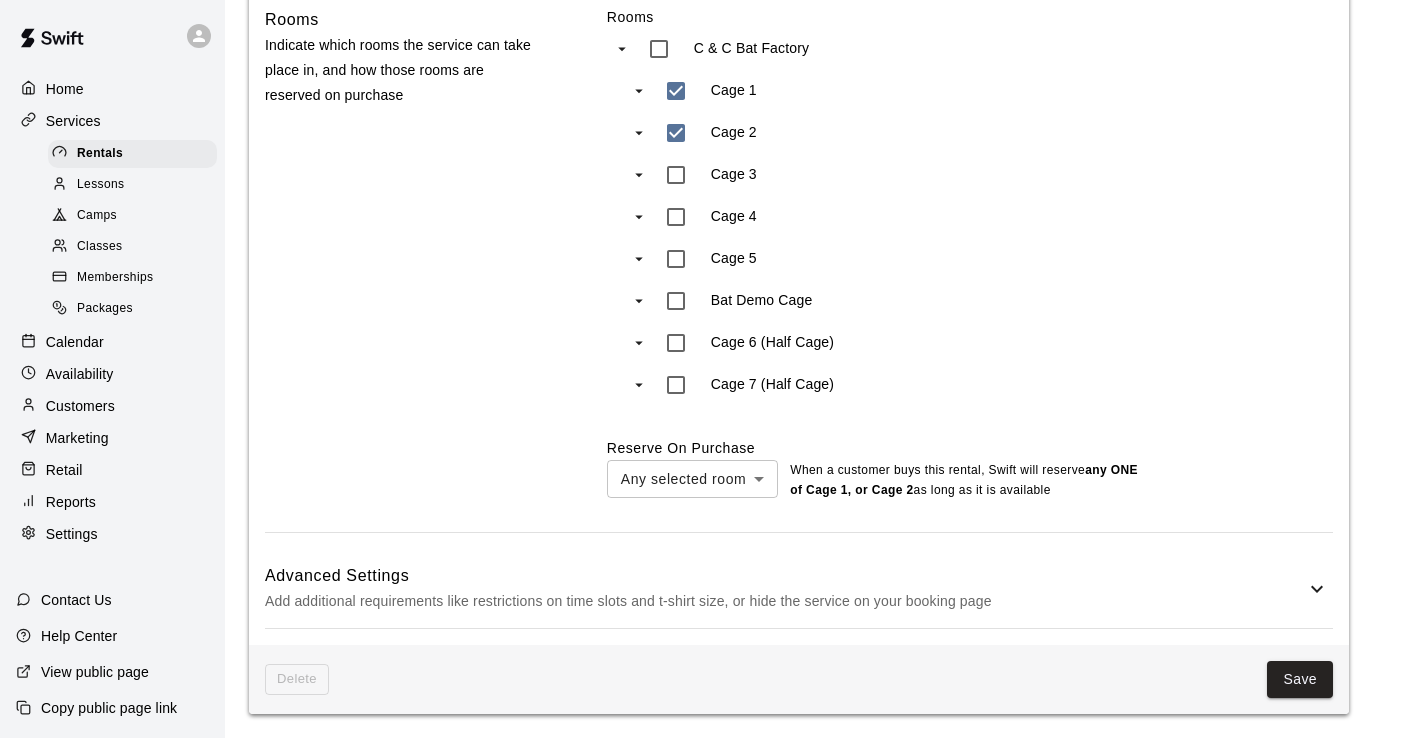 click on "Advanced Settings" at bounding box center (785, 576) 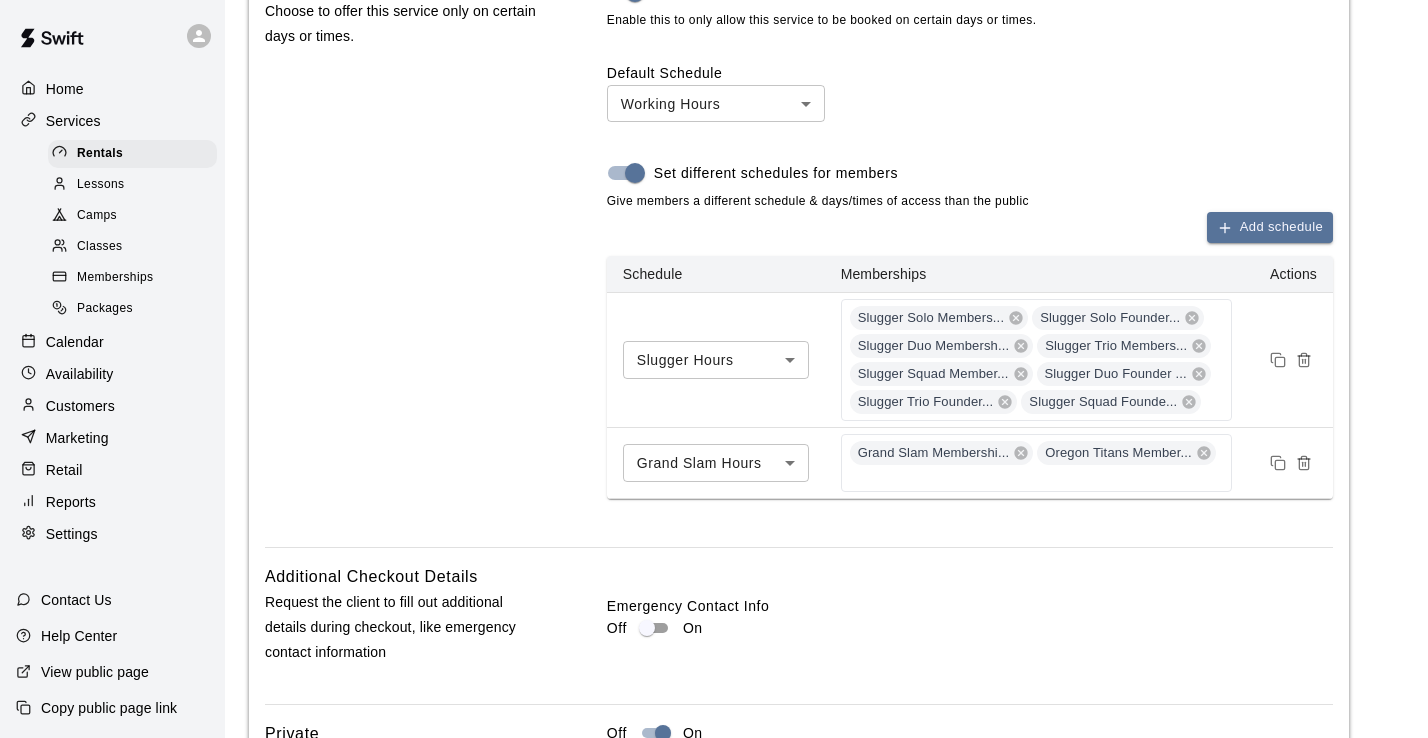 scroll, scrollTop: 2520, scrollLeft: 0, axis: vertical 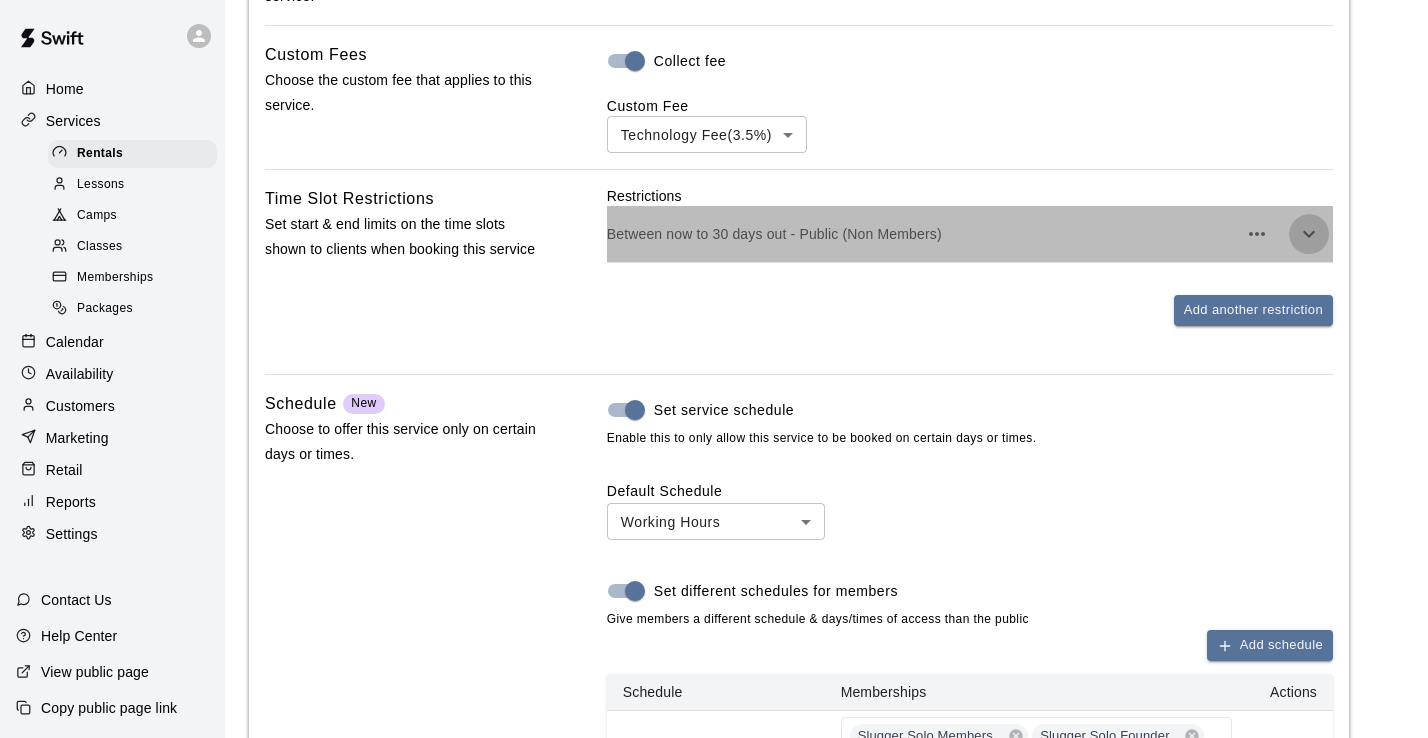 click 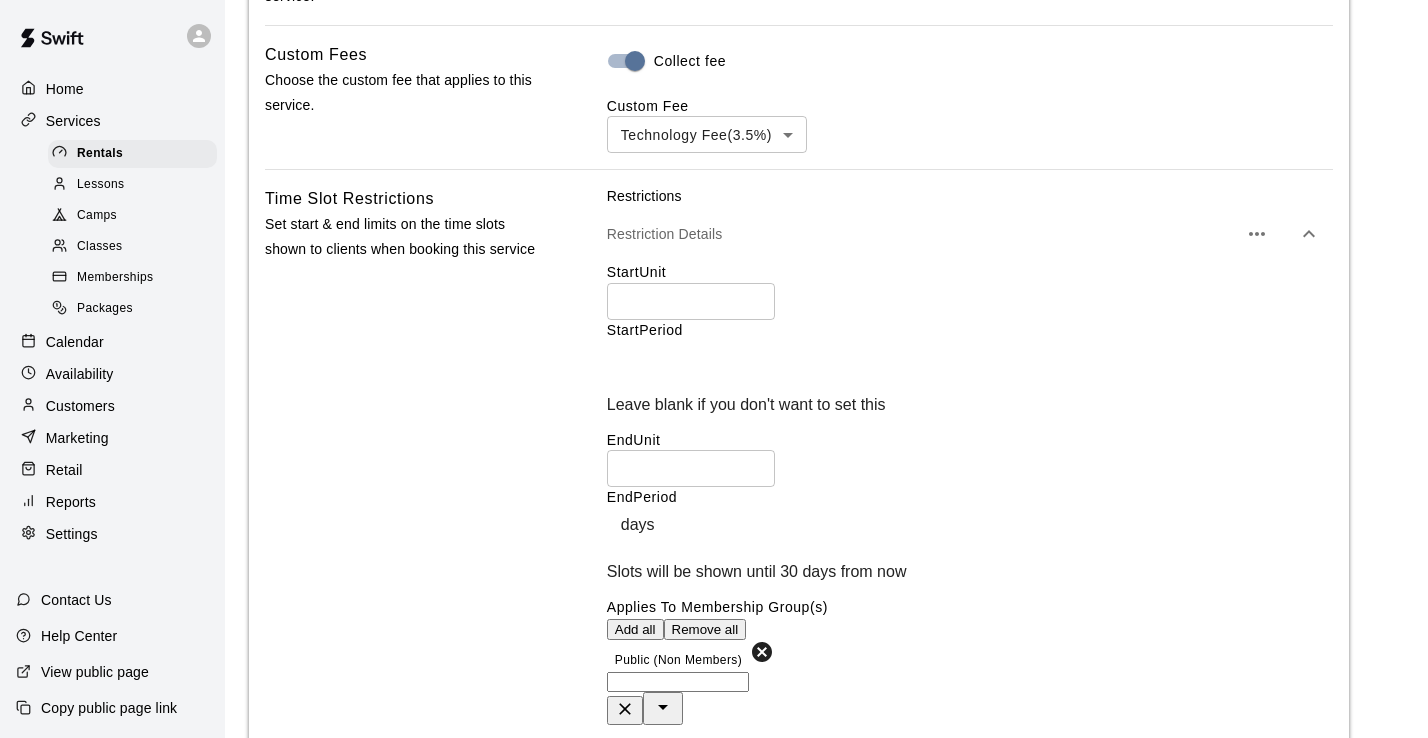click on "*" at bounding box center [691, 301] 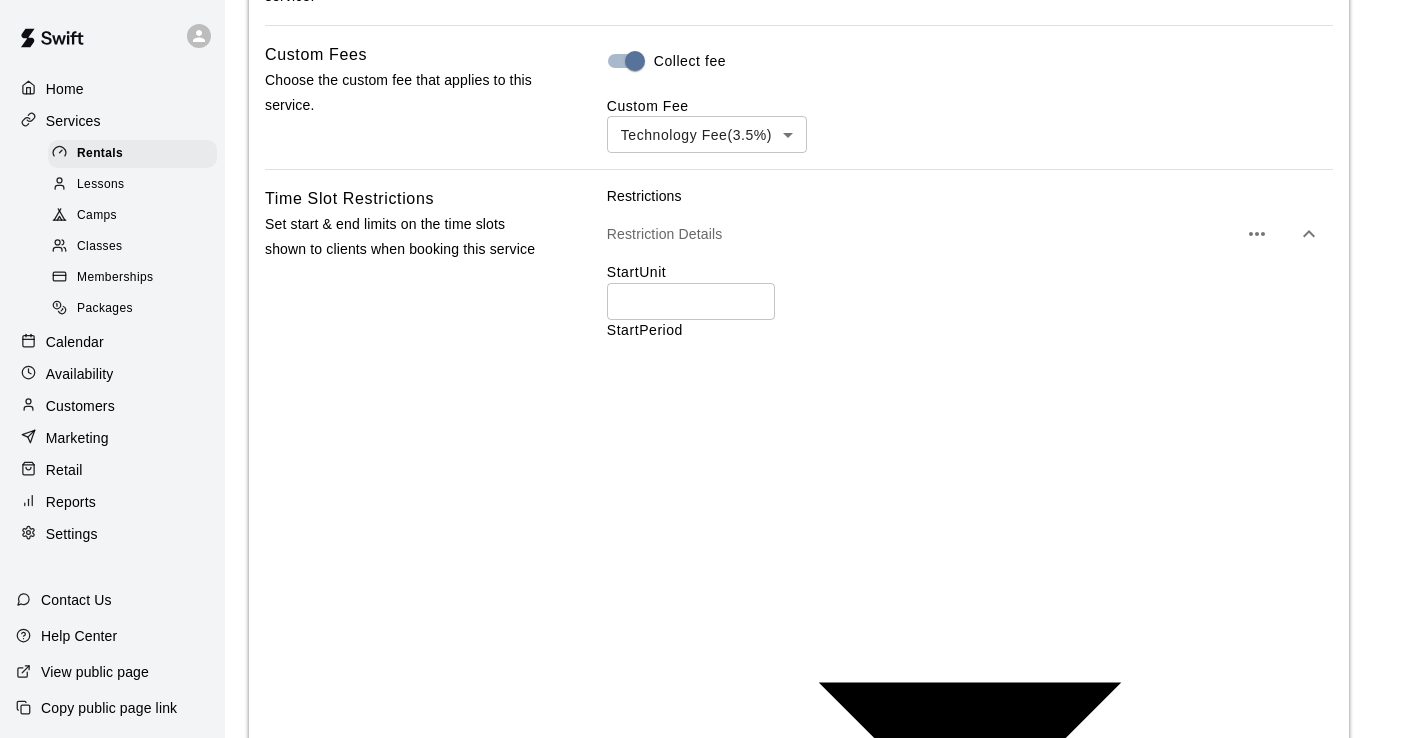 click on "**********" at bounding box center (714, 396) 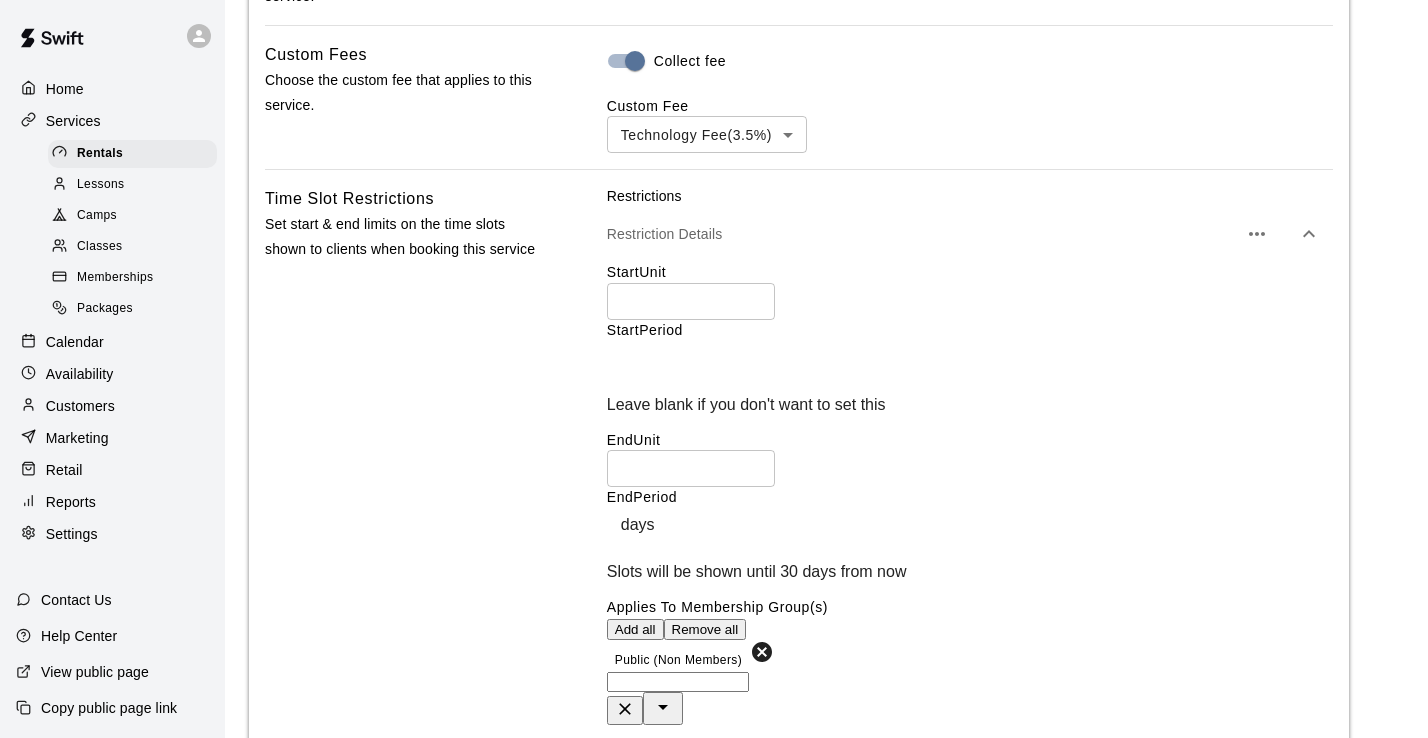 click on "*" at bounding box center [691, 301] 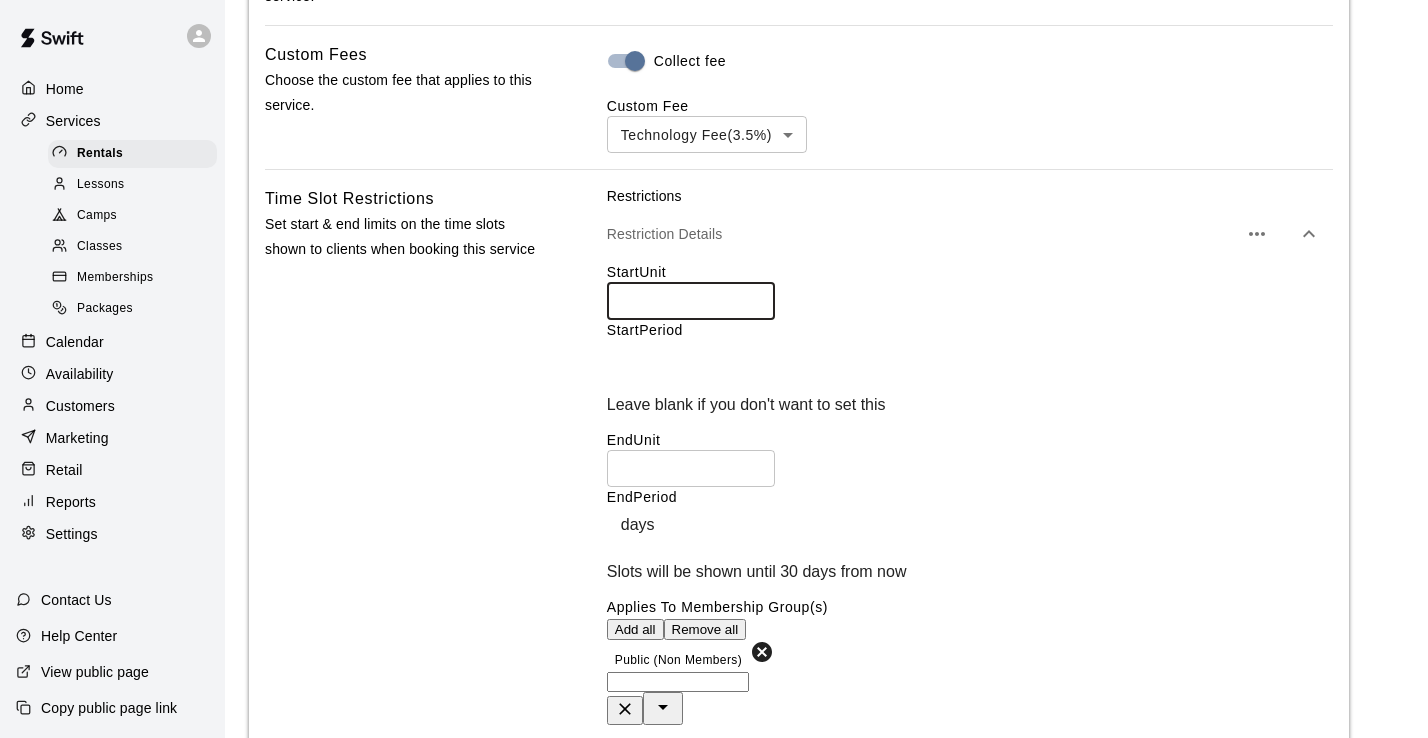 click on "*" at bounding box center [691, 301] 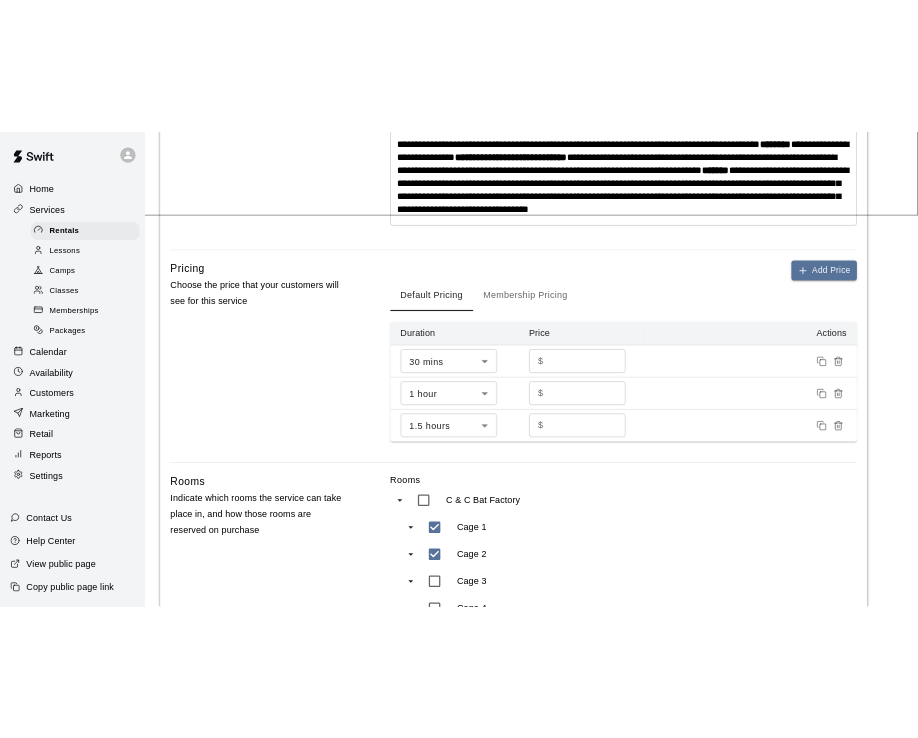 scroll, scrollTop: 617, scrollLeft: 0, axis: vertical 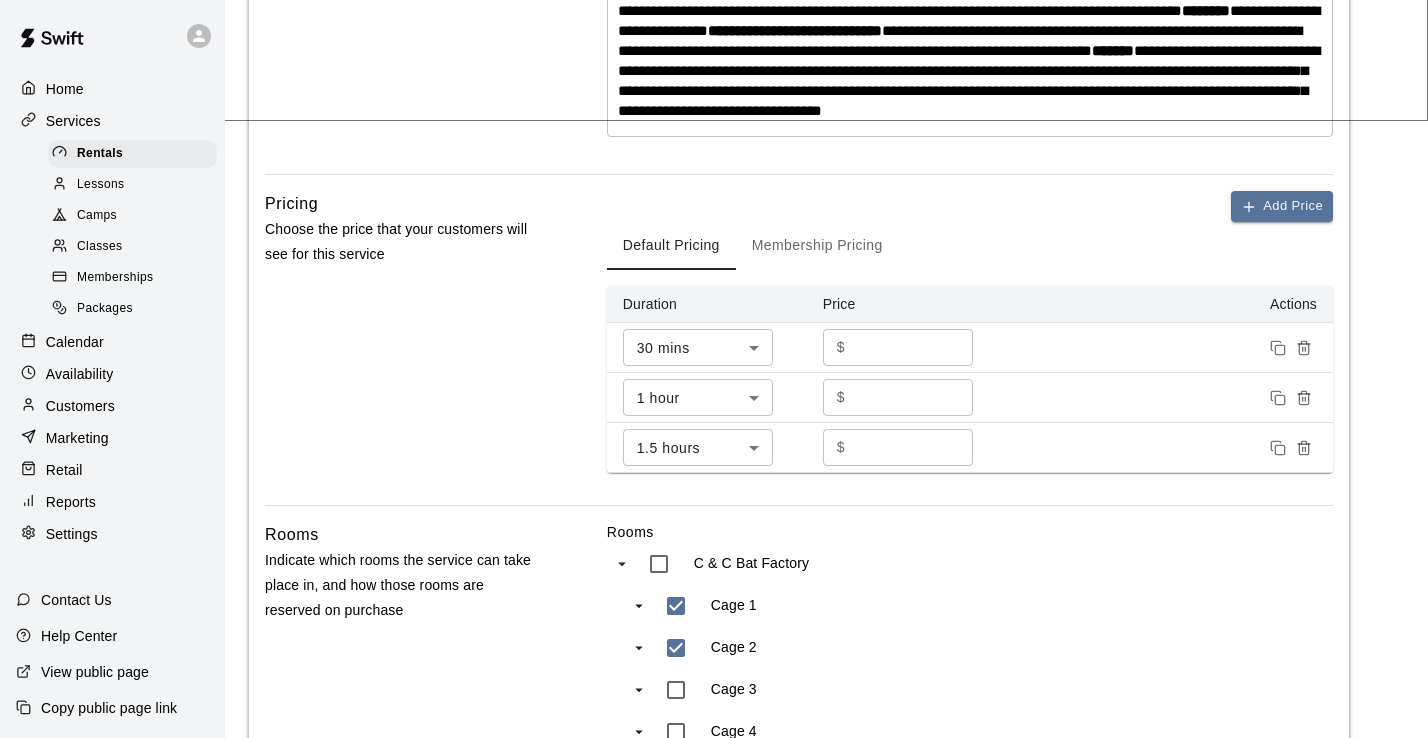 type 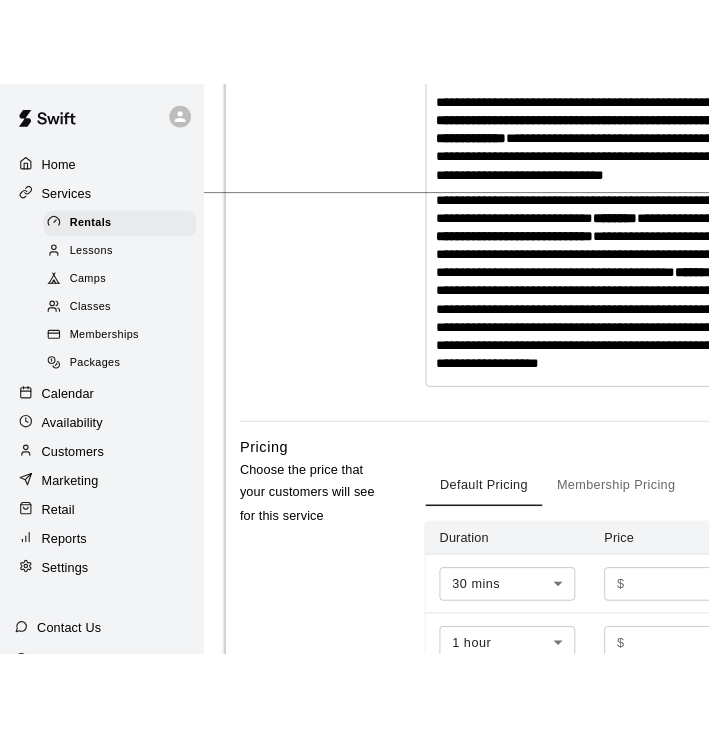 scroll, scrollTop: 173, scrollLeft: 0, axis: vertical 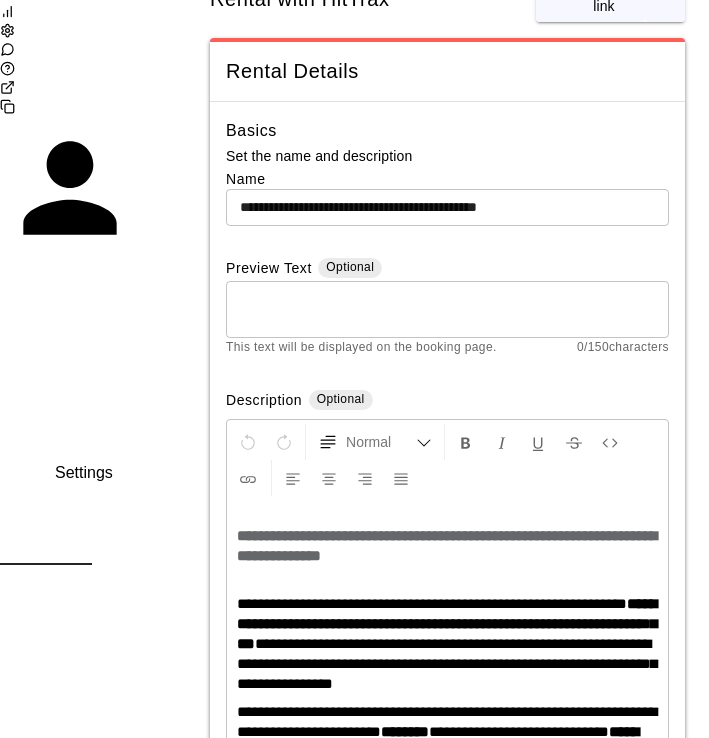 click 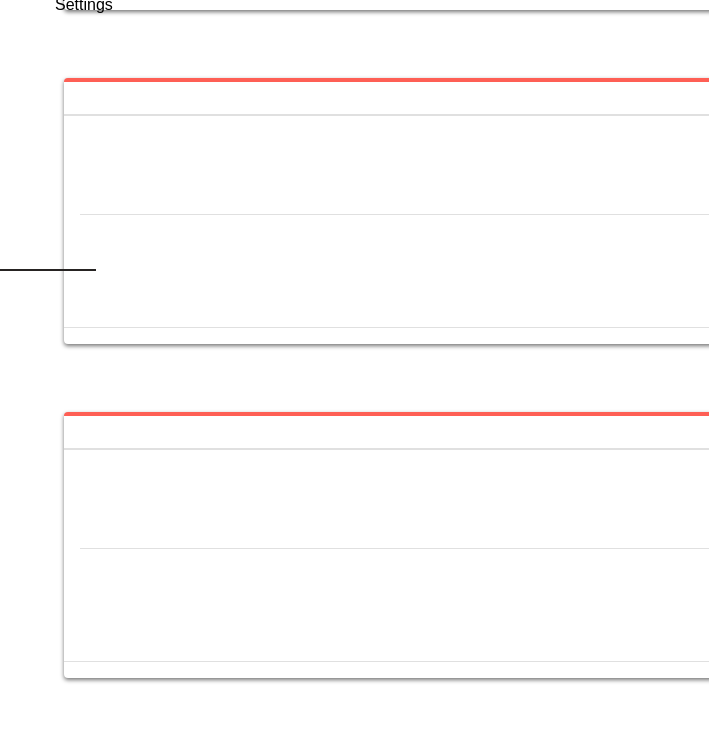 select on "**" 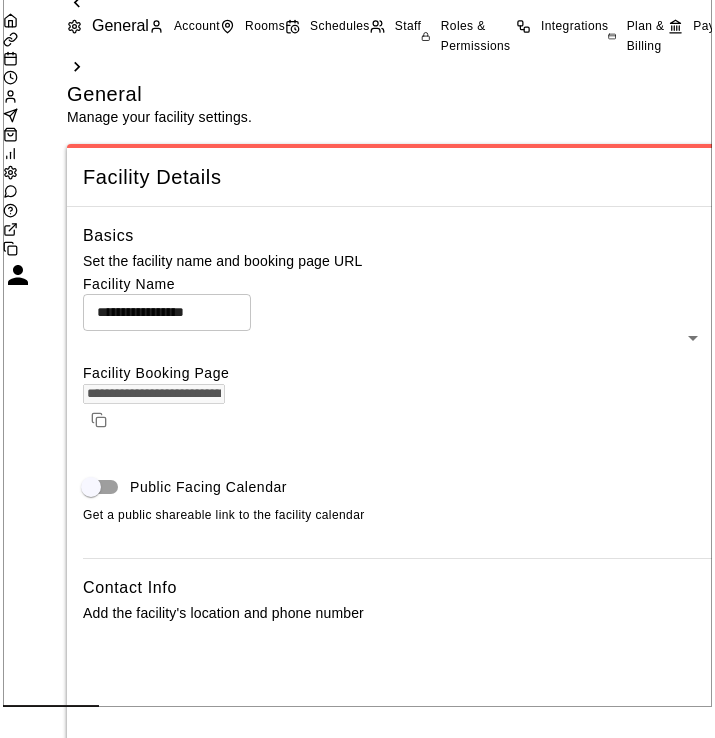 scroll, scrollTop: 0, scrollLeft: 0, axis: both 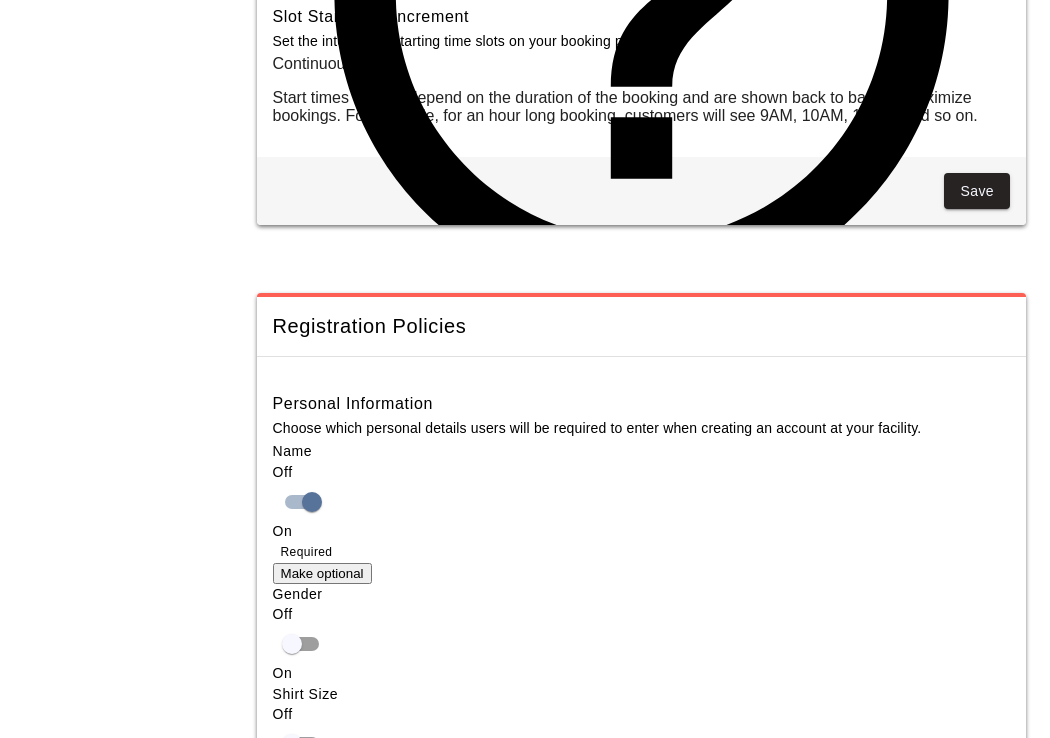 select on "**" 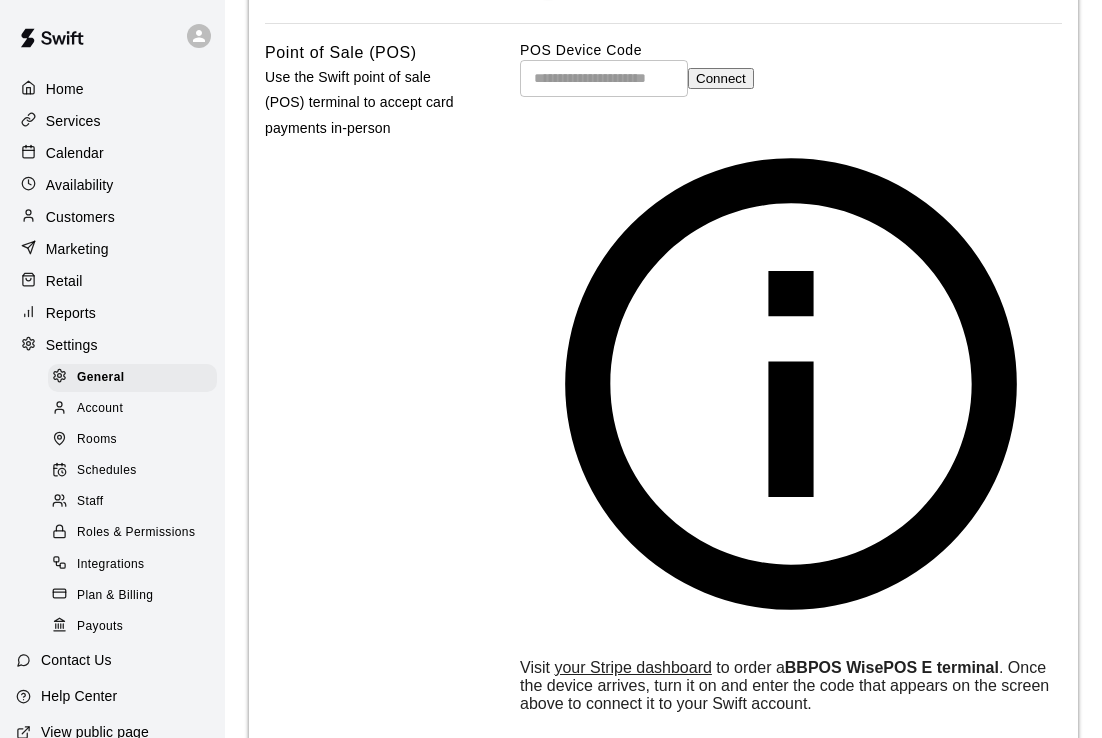 scroll, scrollTop: 1292, scrollLeft: 0, axis: vertical 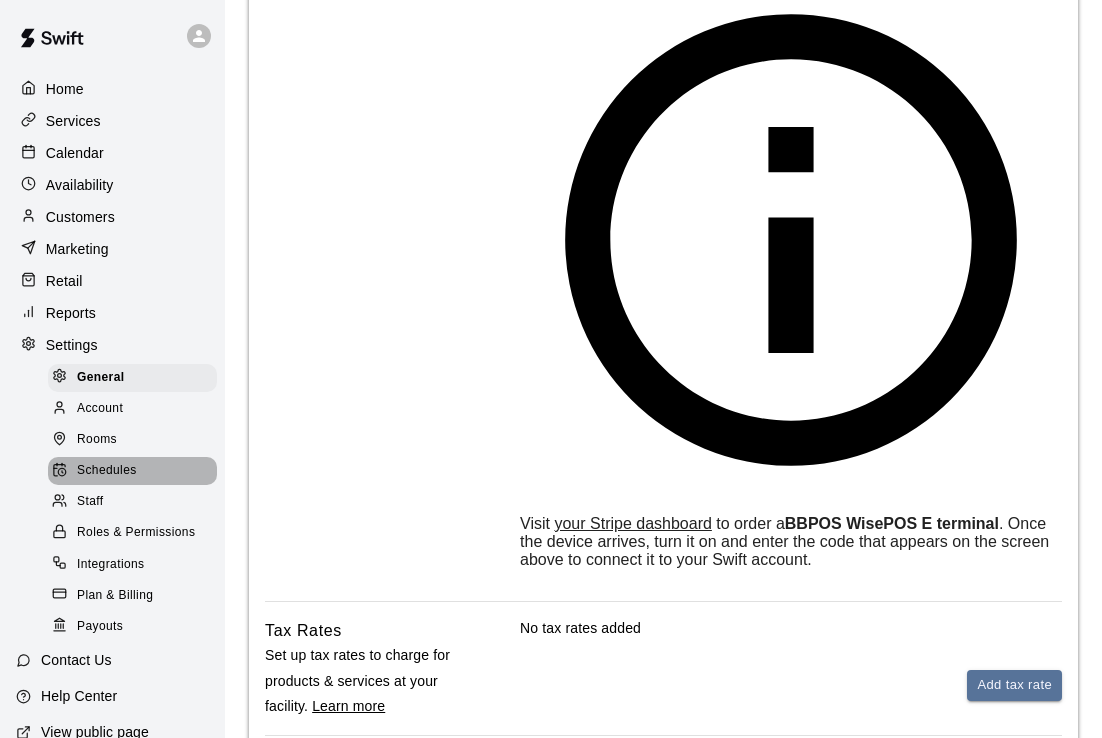 click on "Schedules" at bounding box center (107, 471) 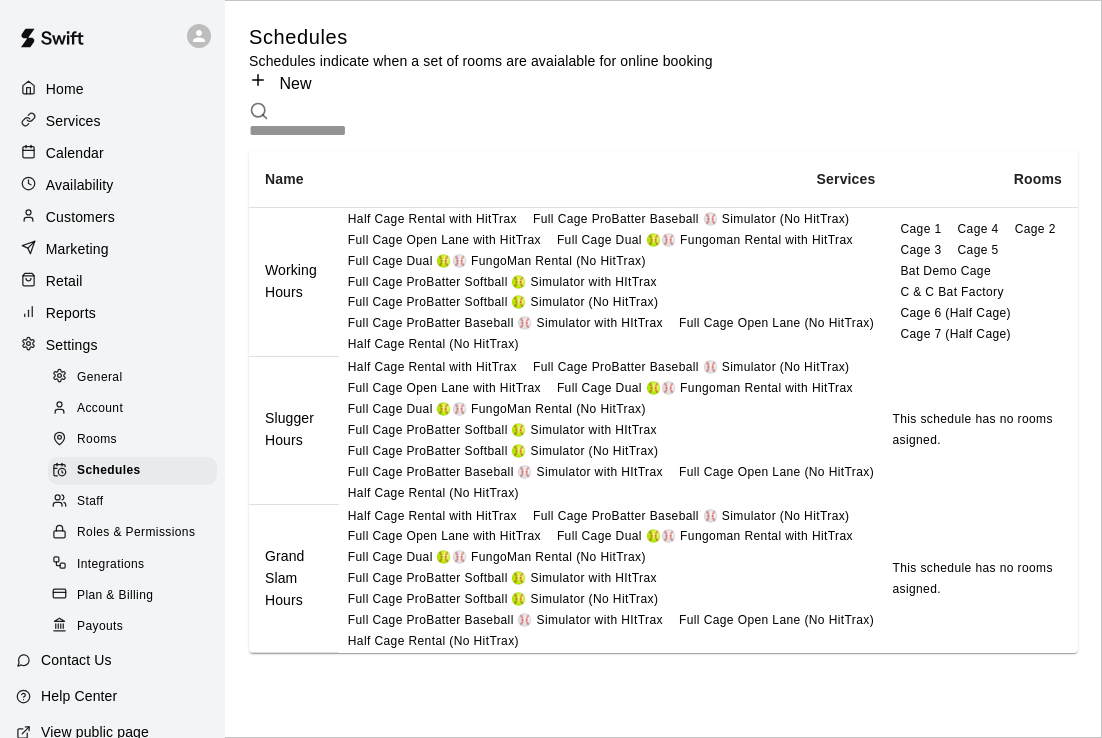 scroll, scrollTop: 7, scrollLeft: 0, axis: vertical 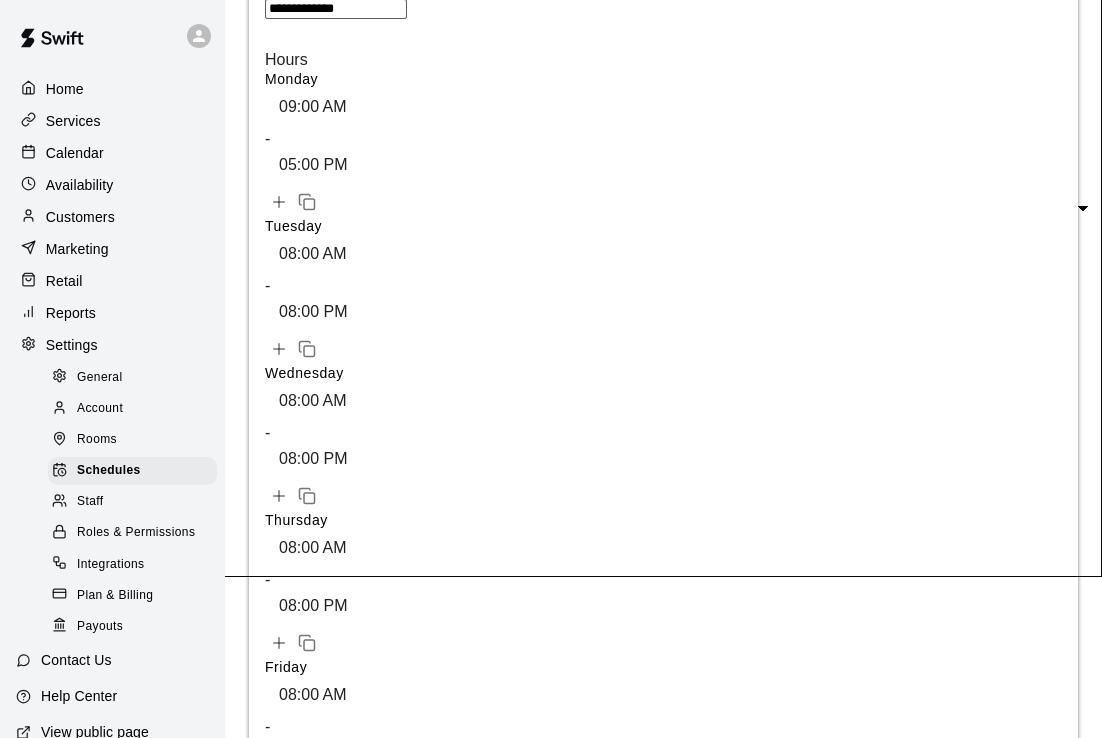 click on "Add an override" at bounding box center [663, 1205] 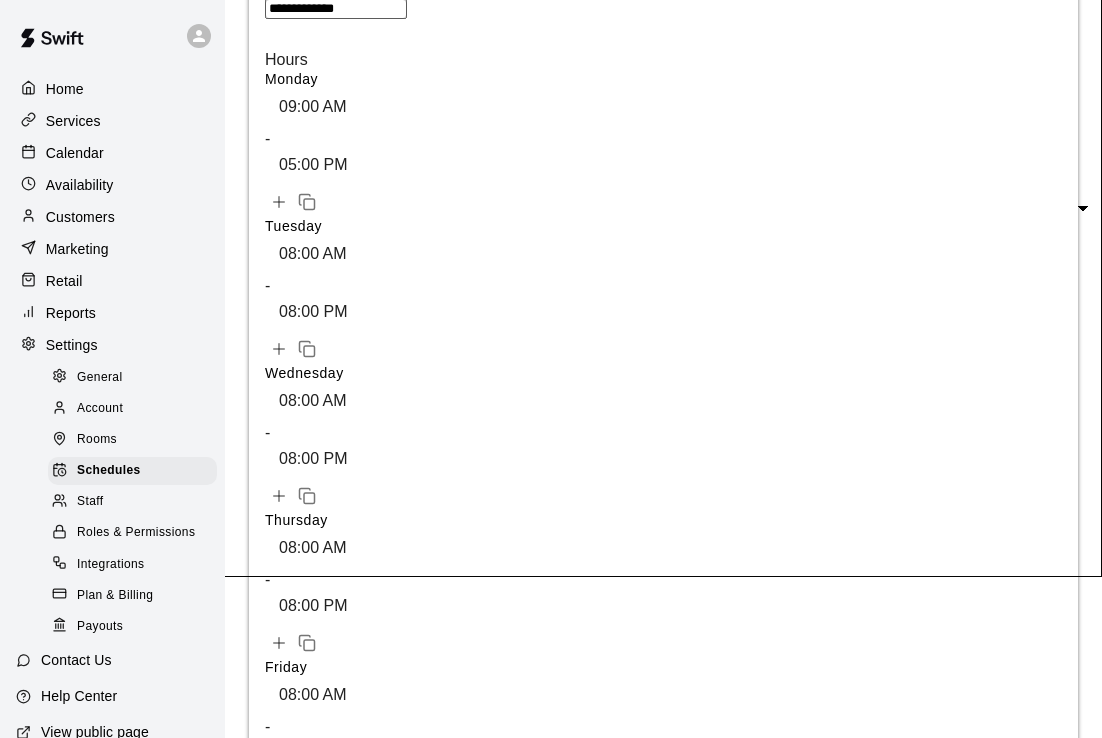 click on "6" at bounding box center (81, 1492) 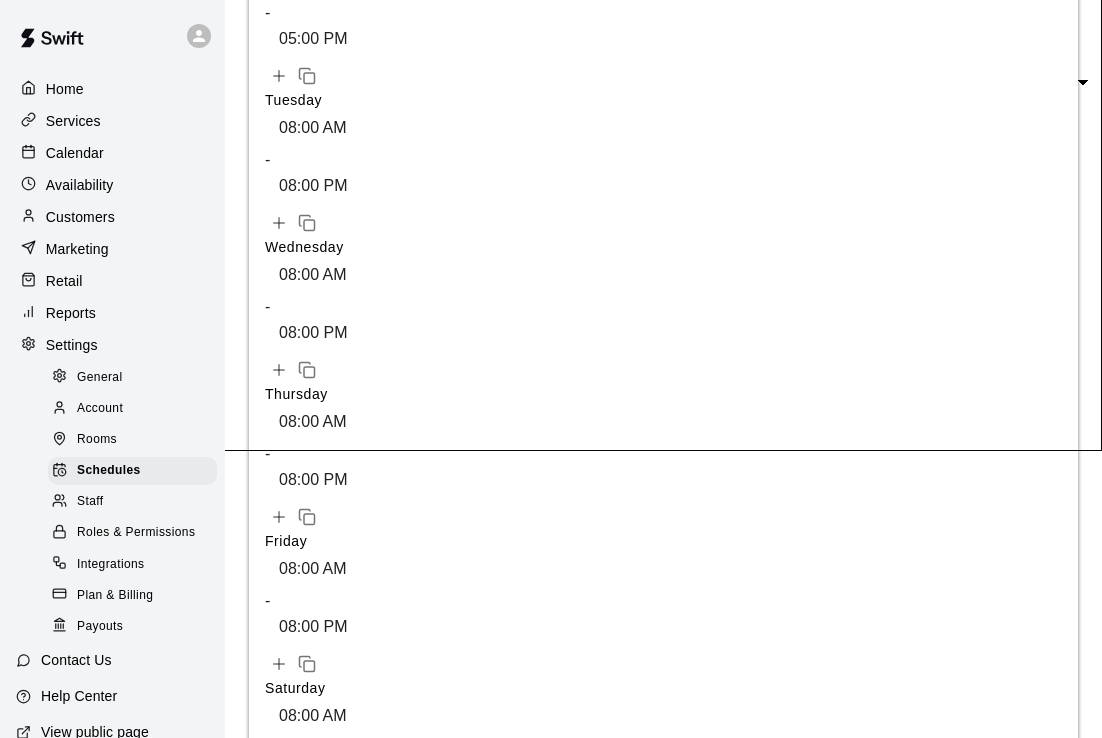 scroll, scrollTop: 313, scrollLeft: 0, axis: vertical 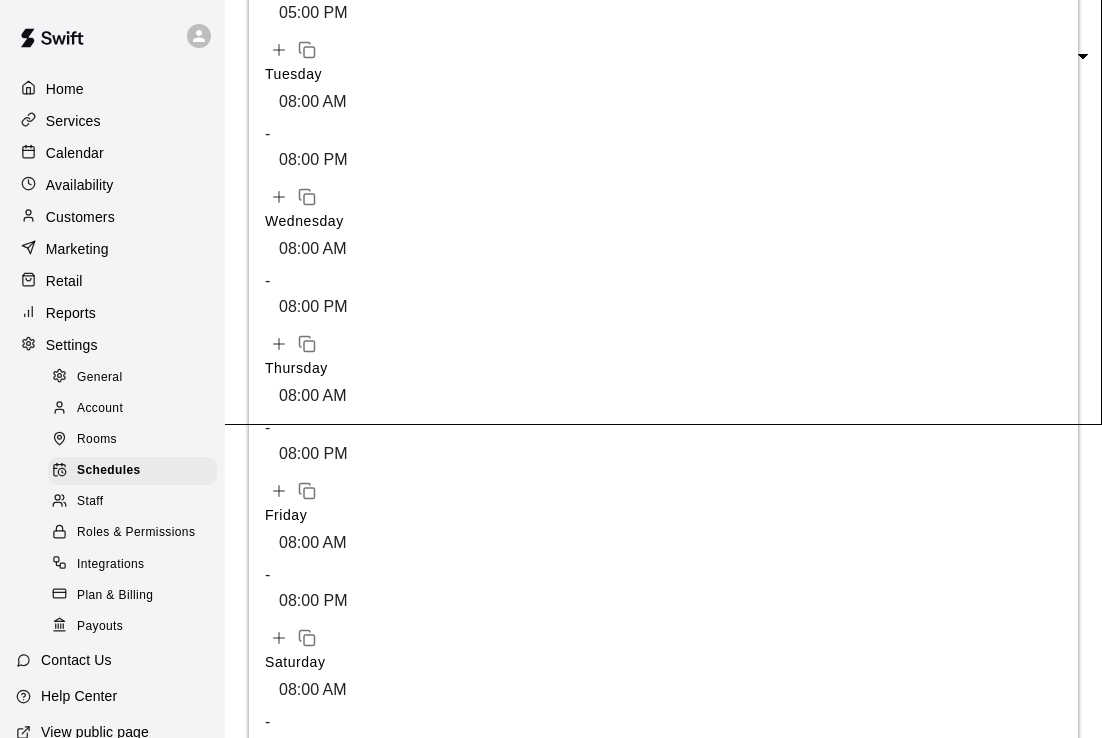 click on "Save" at bounding box center [288, 1219] 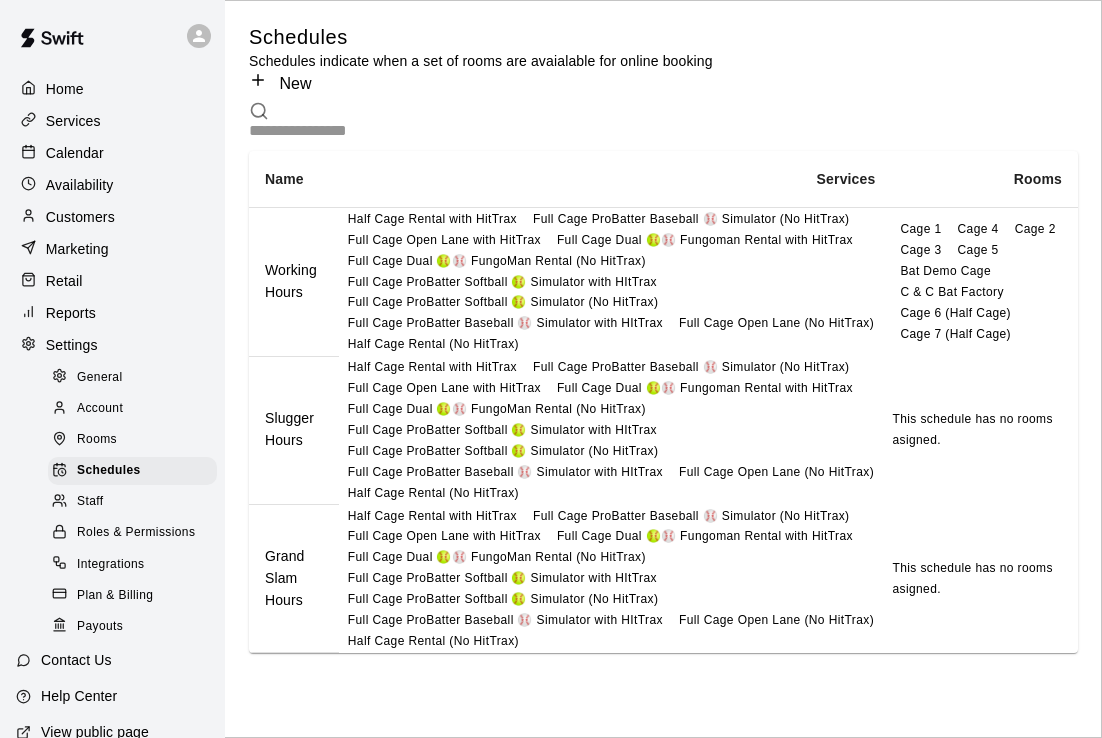 scroll, scrollTop: 223, scrollLeft: 0, axis: vertical 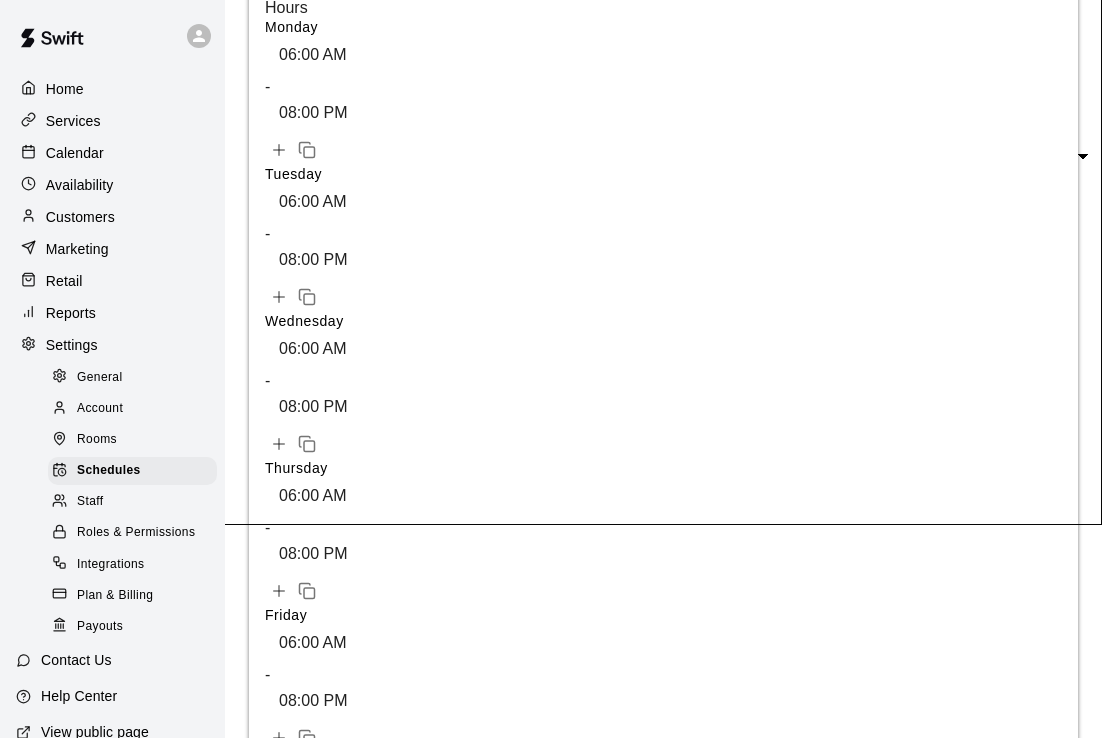 click on "Add an override" at bounding box center [663, 1153] 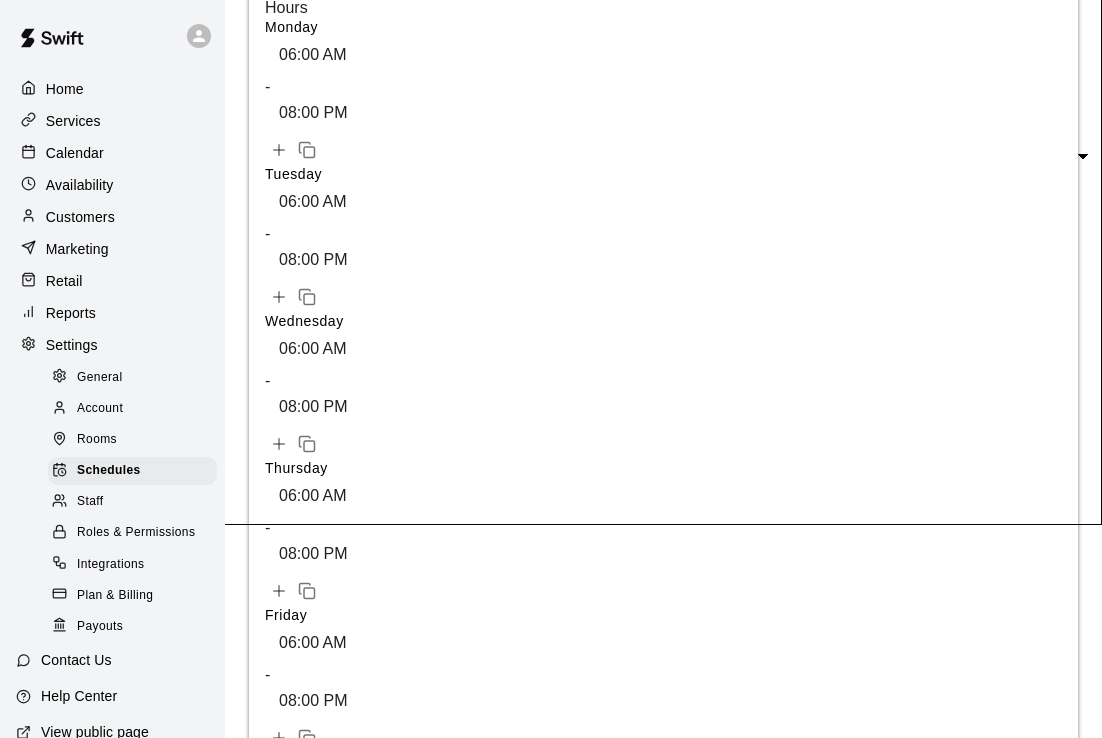 click on "6" at bounding box center (81, 1440) 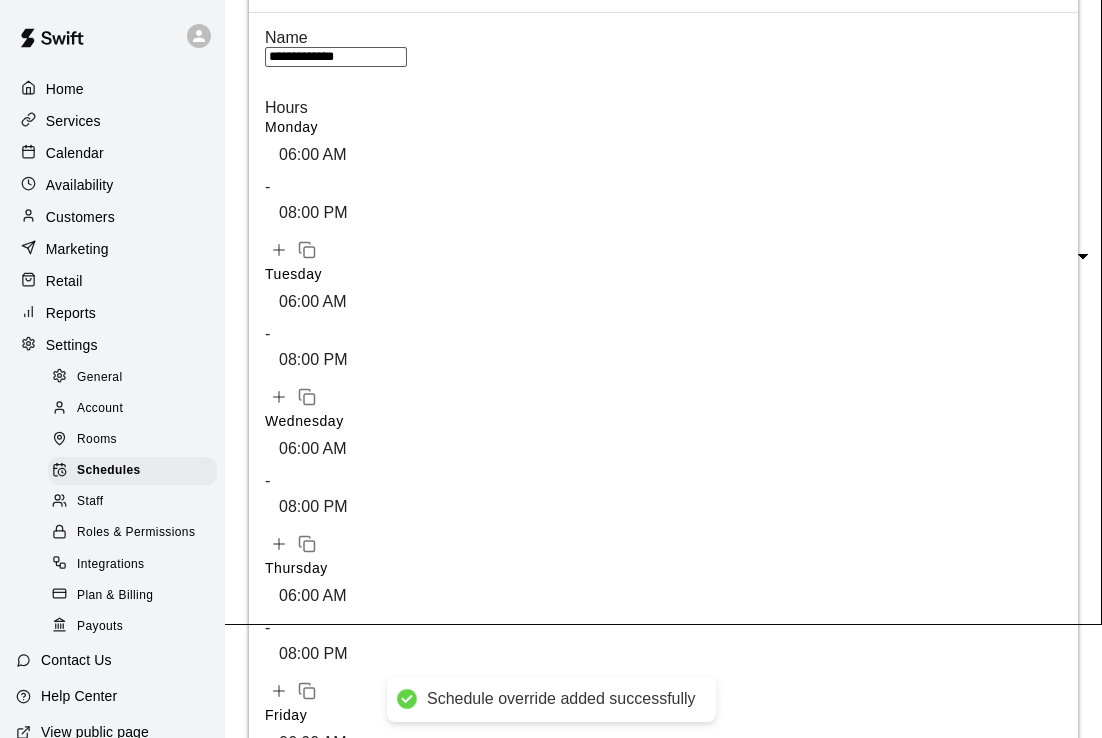 scroll, scrollTop: 313, scrollLeft: 0, axis: vertical 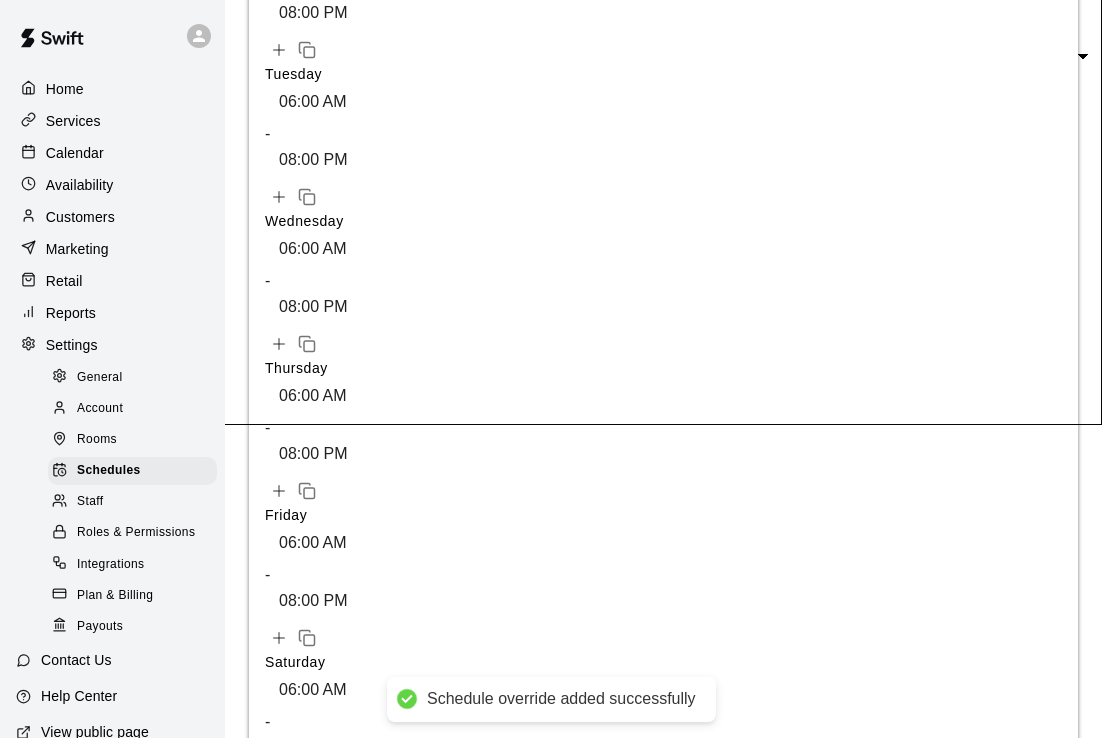 click on "Save" at bounding box center (288, 1219) 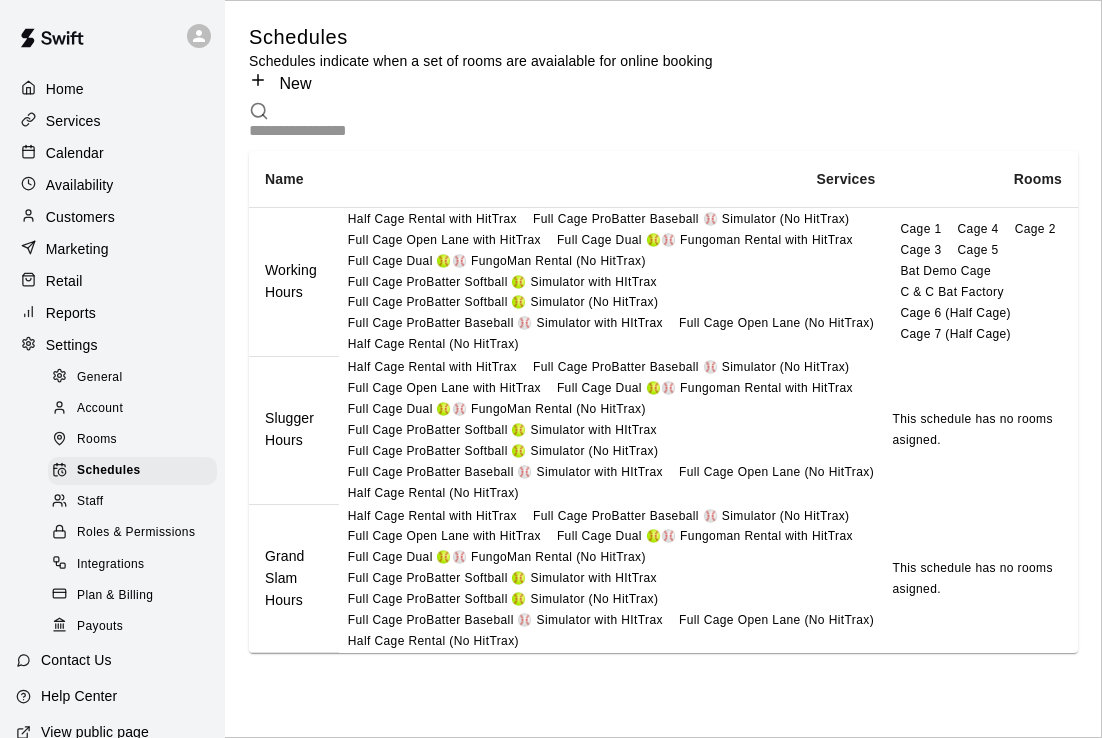 scroll, scrollTop: 585, scrollLeft: 0, axis: vertical 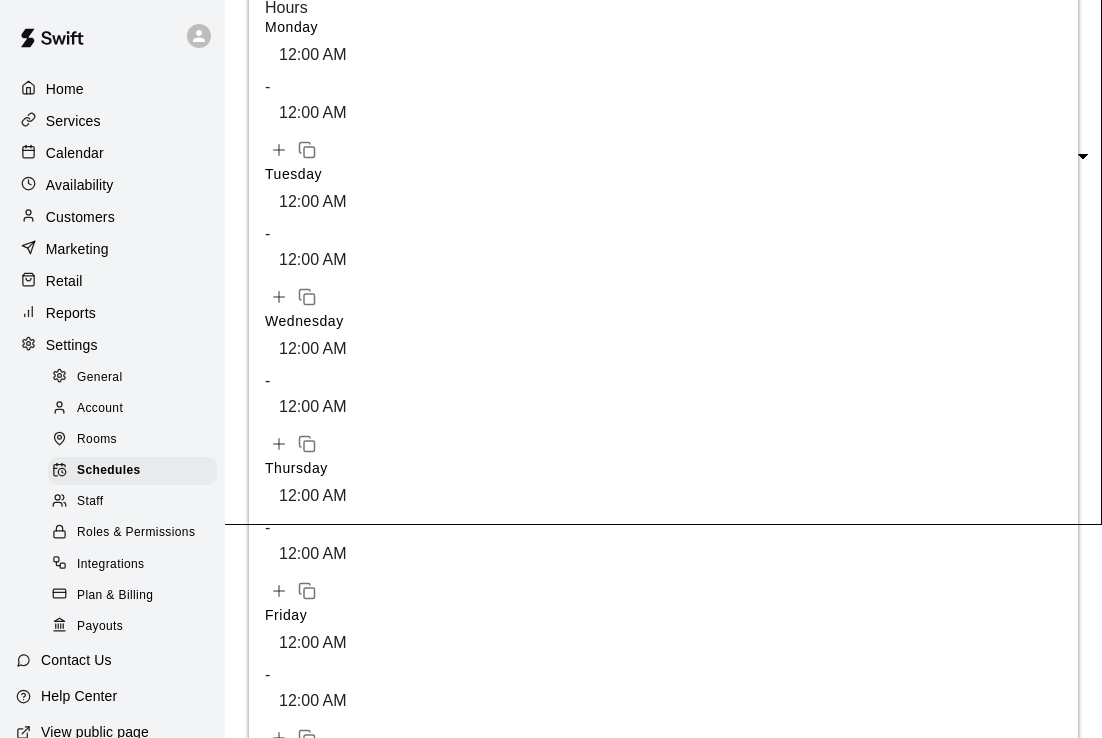 click on "Add an override" at bounding box center [663, 1153] 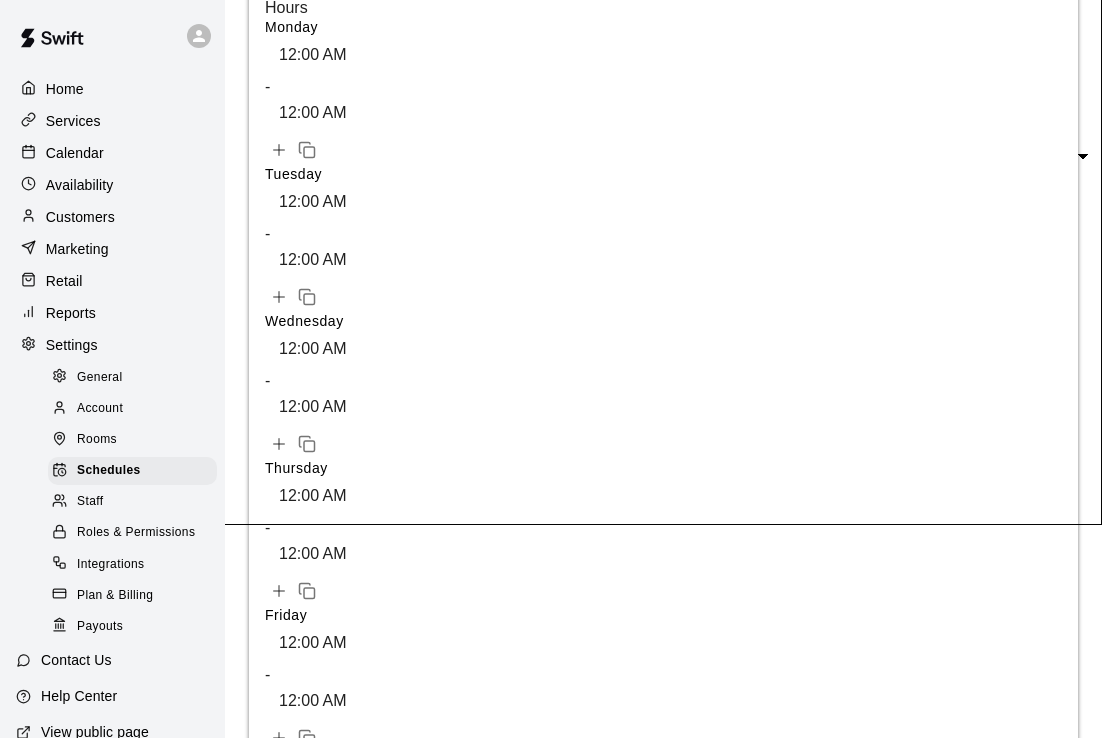 click on "6" at bounding box center (81, 1440) 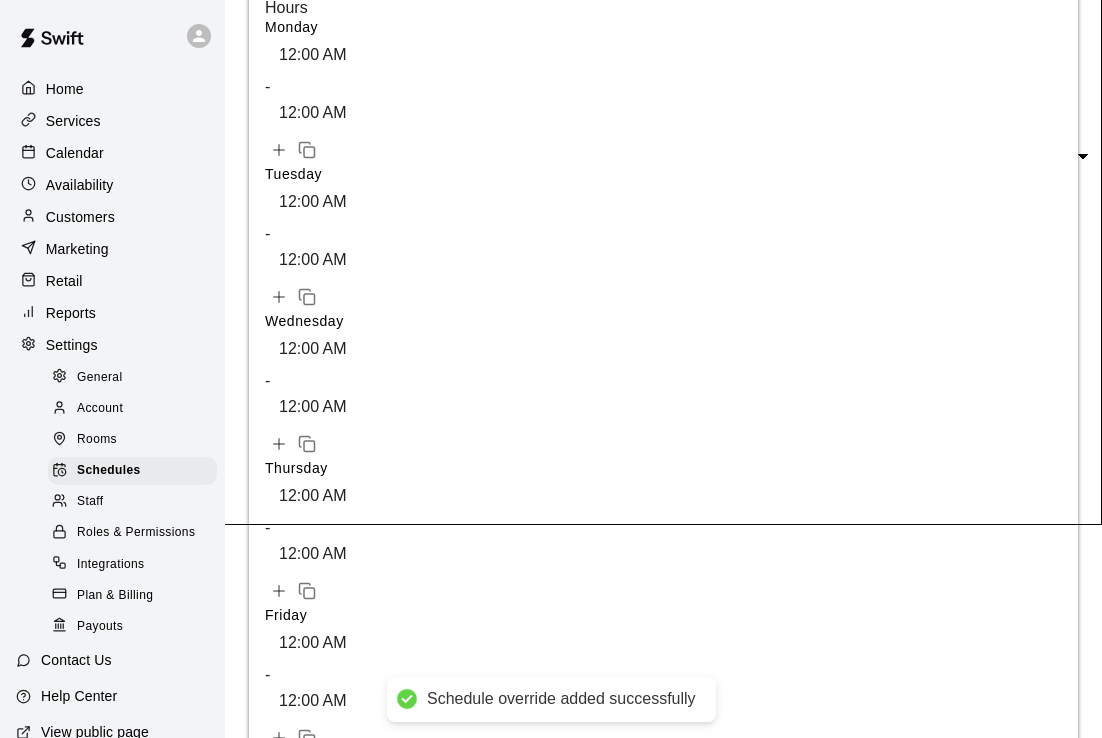 scroll, scrollTop: 313, scrollLeft: 0, axis: vertical 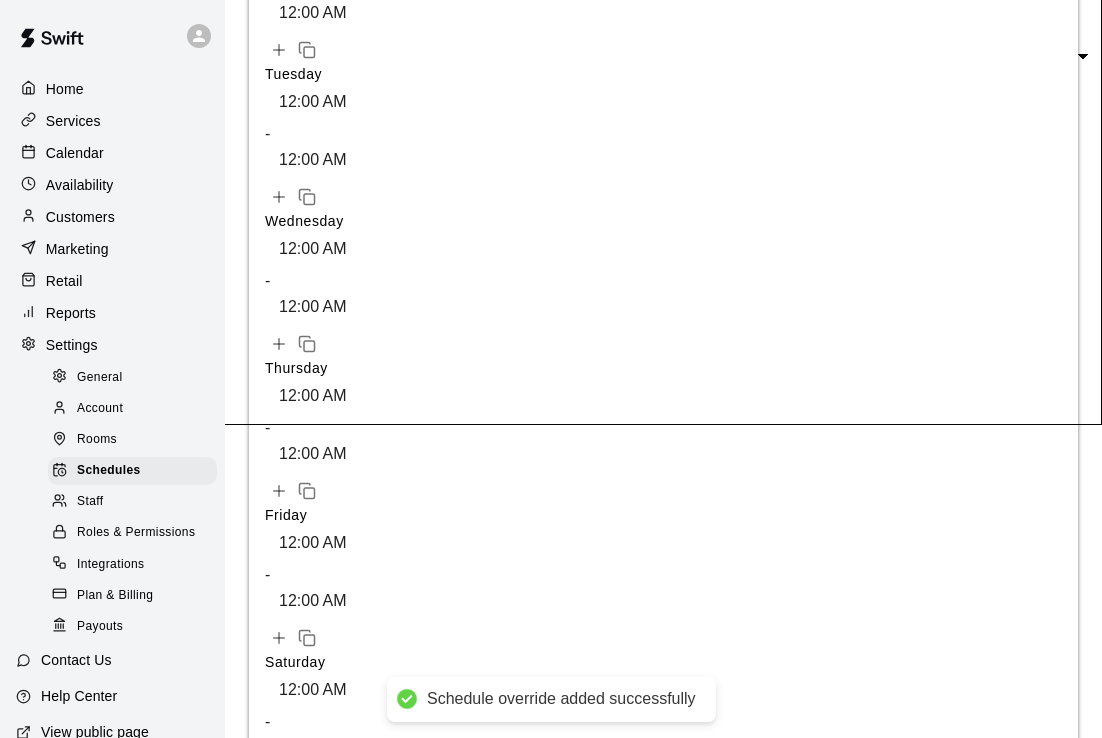 click on "Save" at bounding box center [288, 1219] 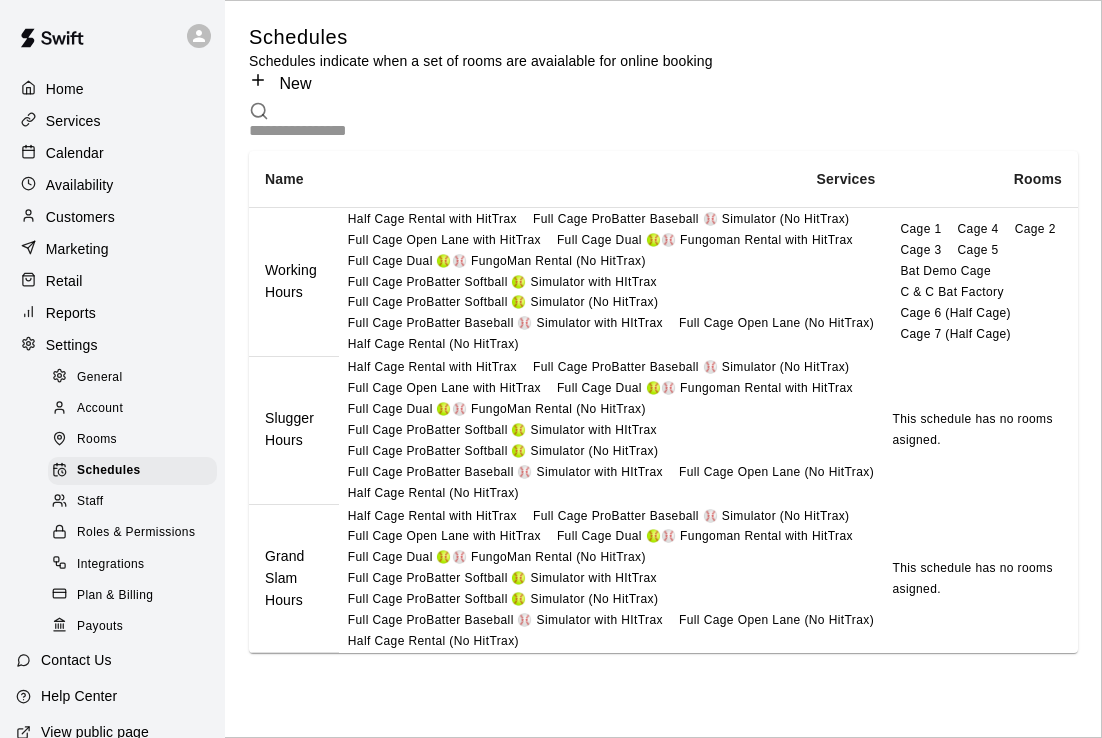 scroll, scrollTop: 615, scrollLeft: 0, axis: vertical 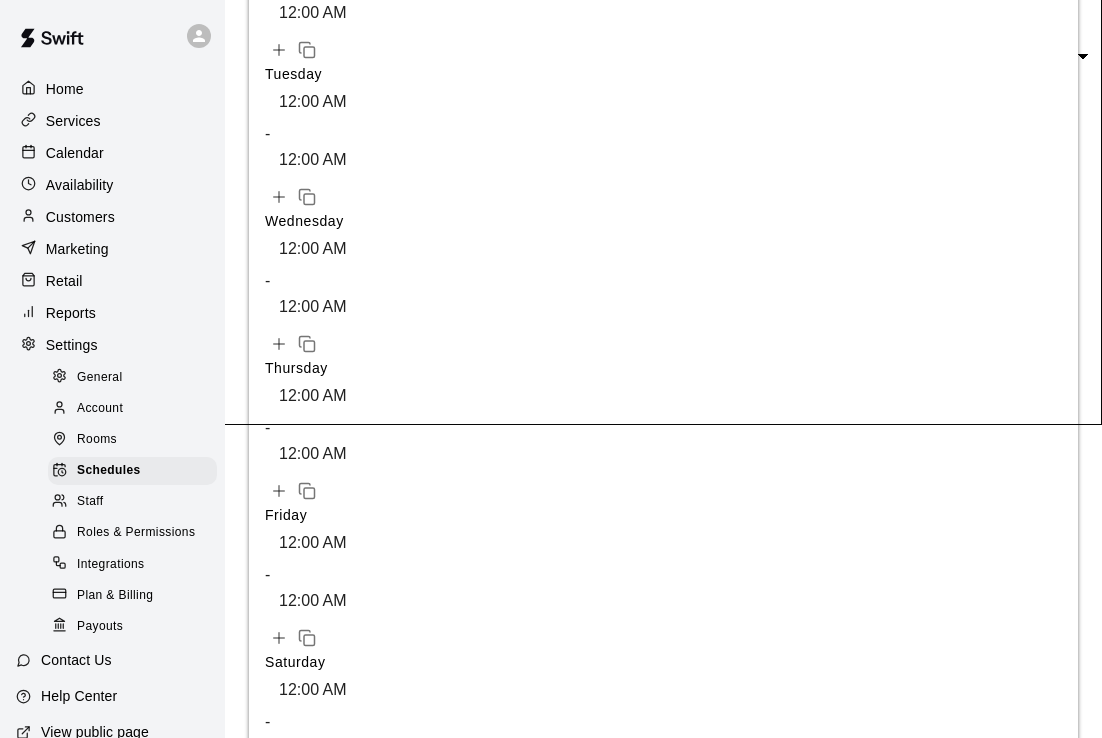 click on "Add another override" at bounding box center (663, 1167) 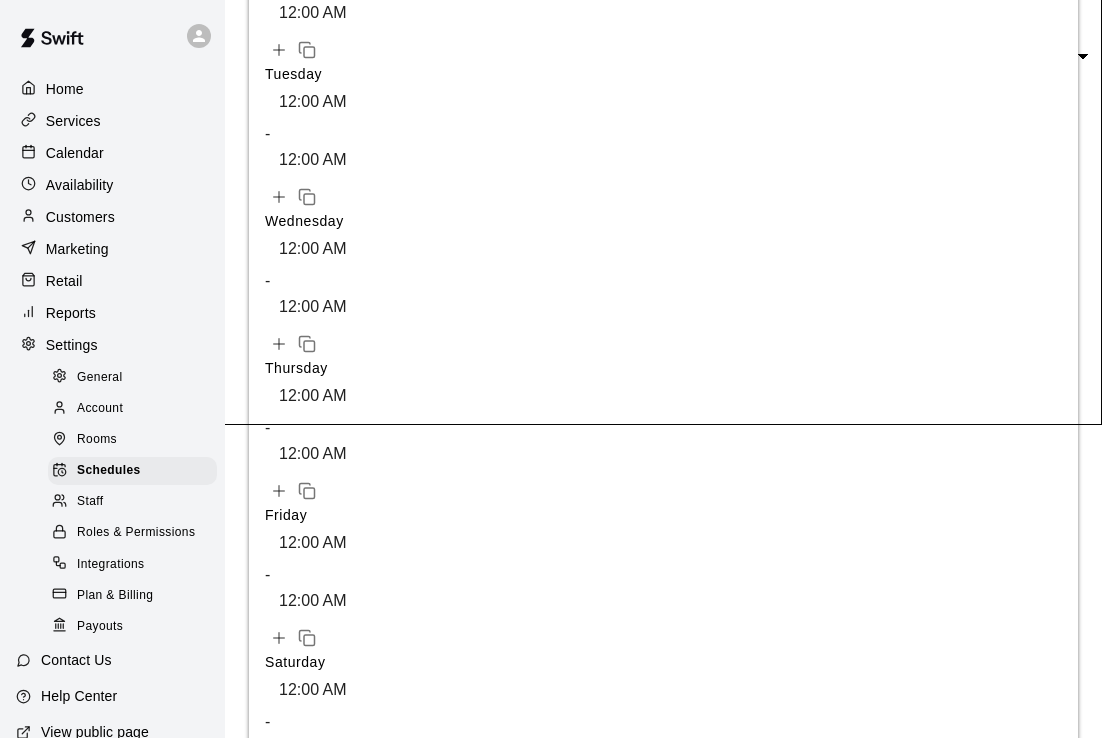 click on "Cancel" at bounding box center (29, 1752) 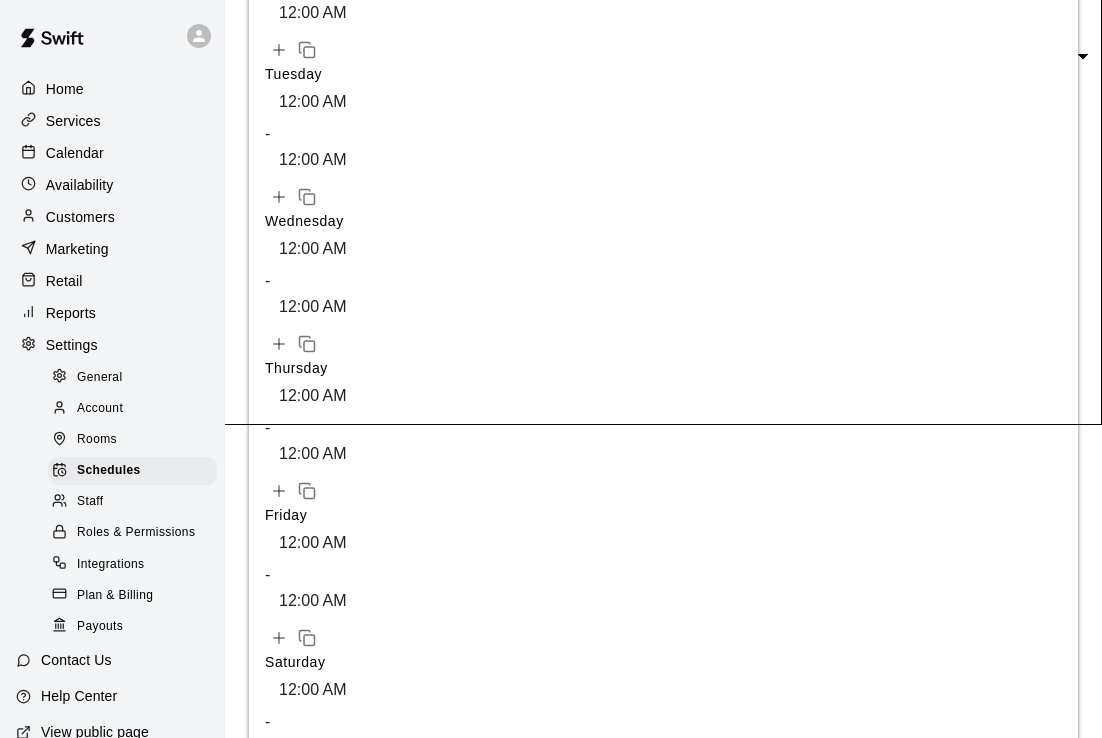 click on "Save" at bounding box center [288, 1219] 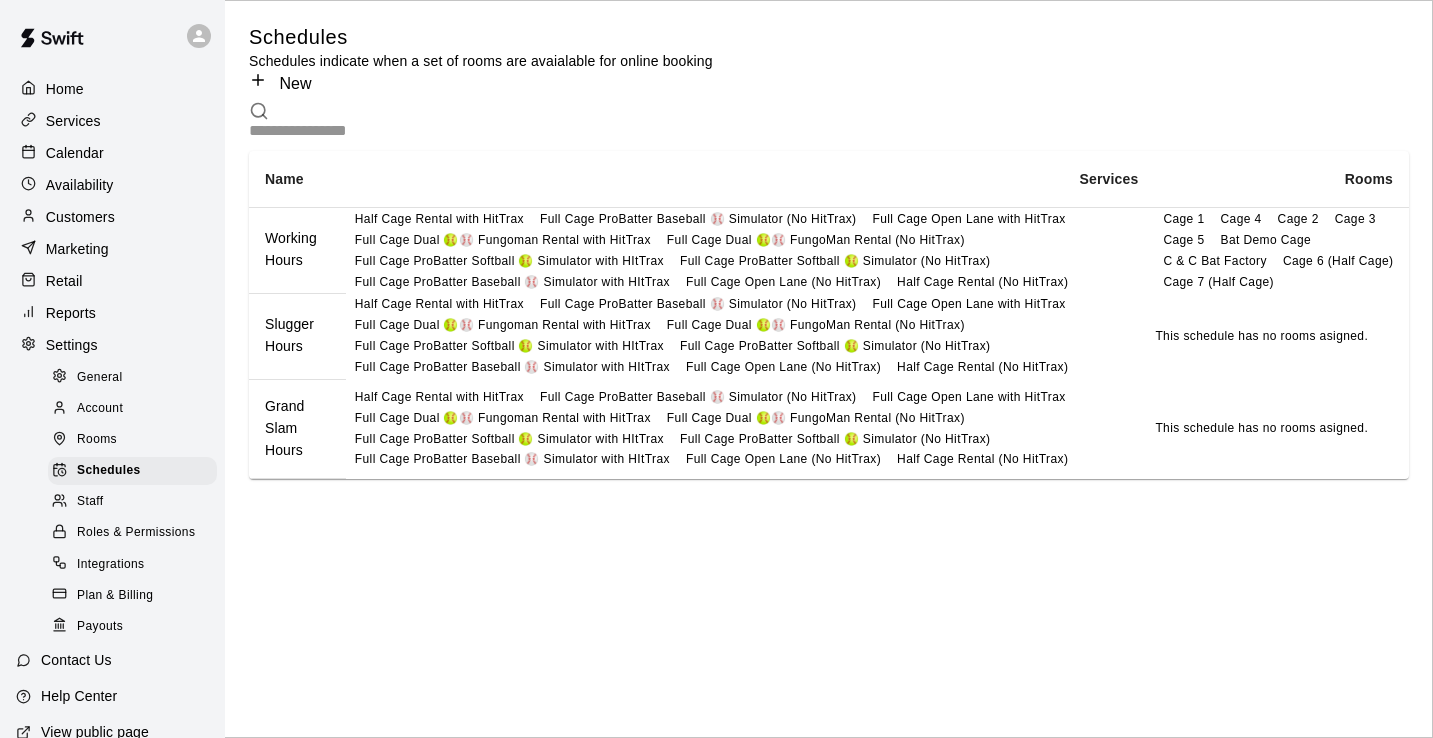 scroll, scrollTop: 44, scrollLeft: 0, axis: vertical 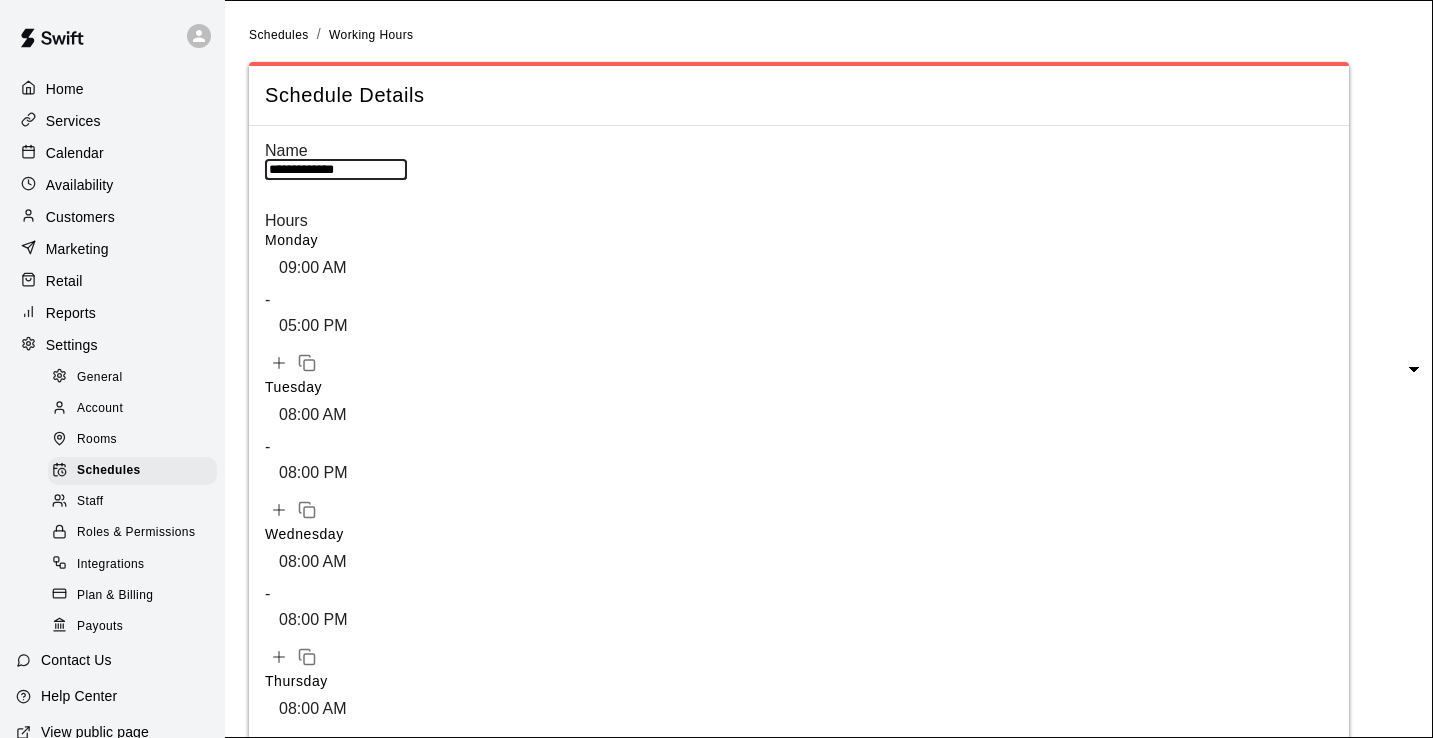 click on "Services" at bounding box center (112, 121) 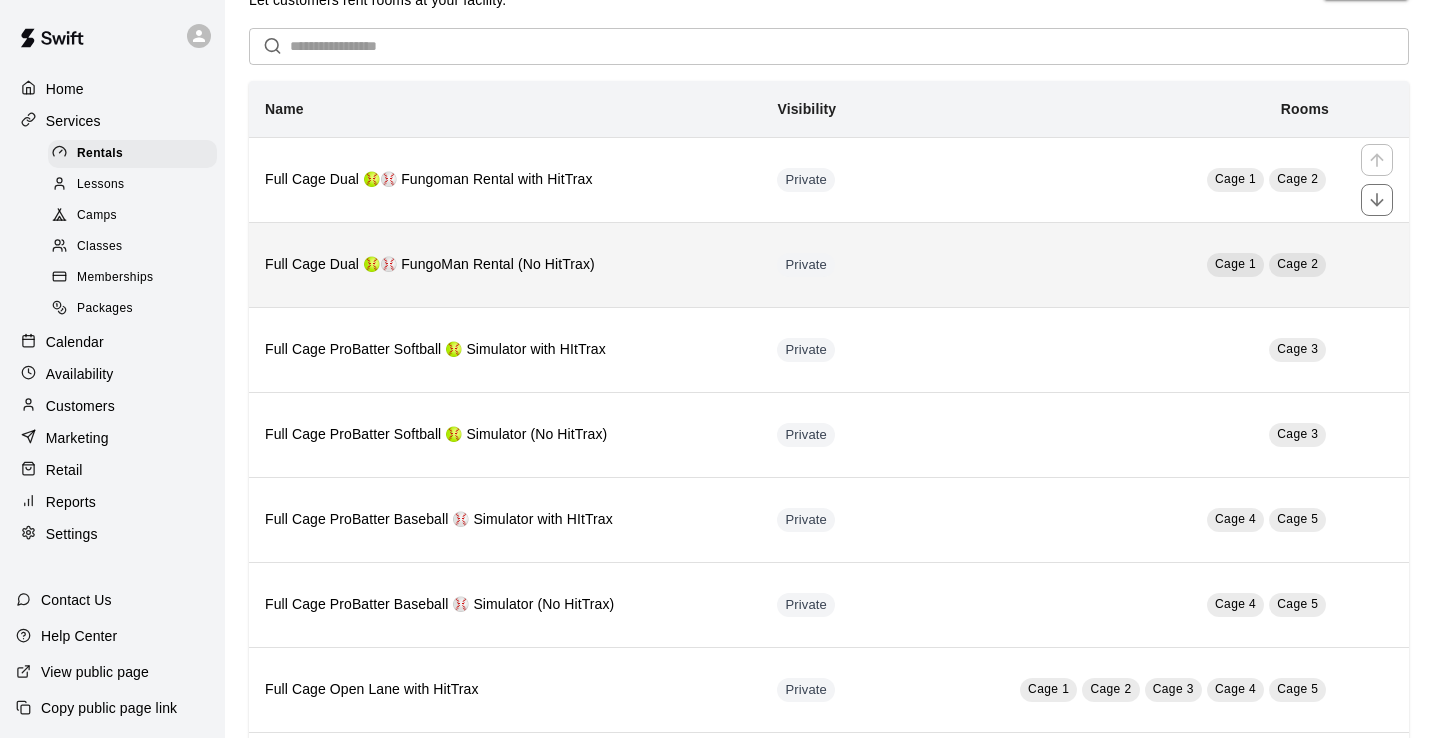 scroll, scrollTop: 66, scrollLeft: 0, axis: vertical 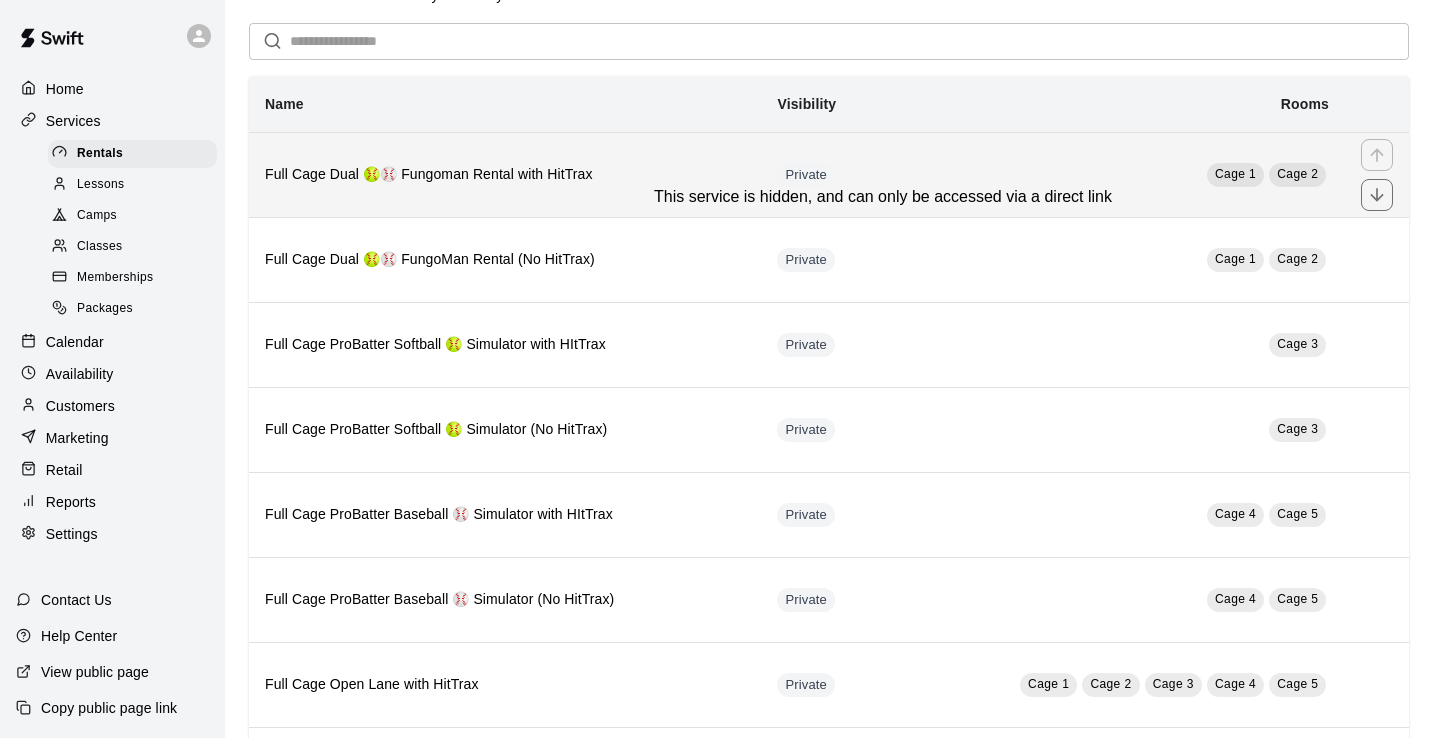 click on "Private" at bounding box center (806, 175) 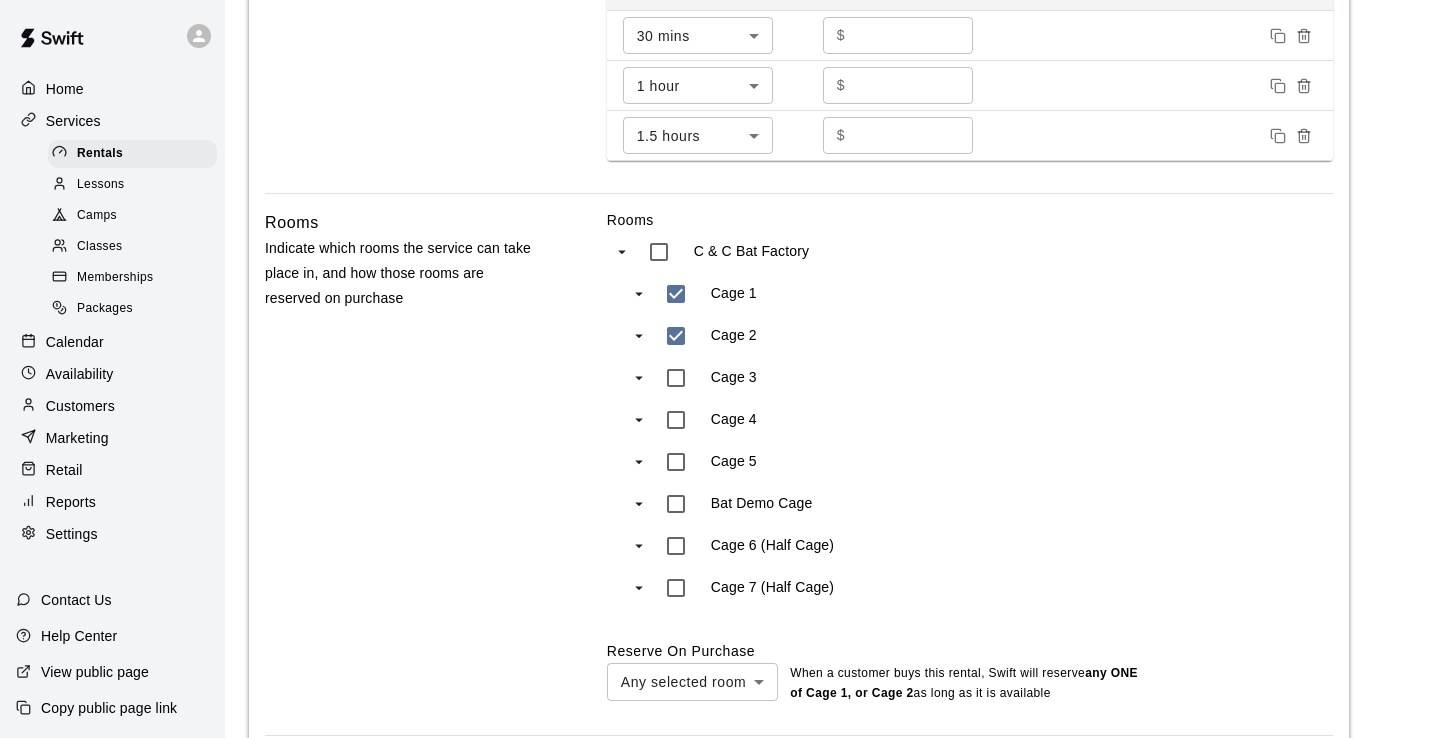 scroll, scrollTop: 1172, scrollLeft: 0, axis: vertical 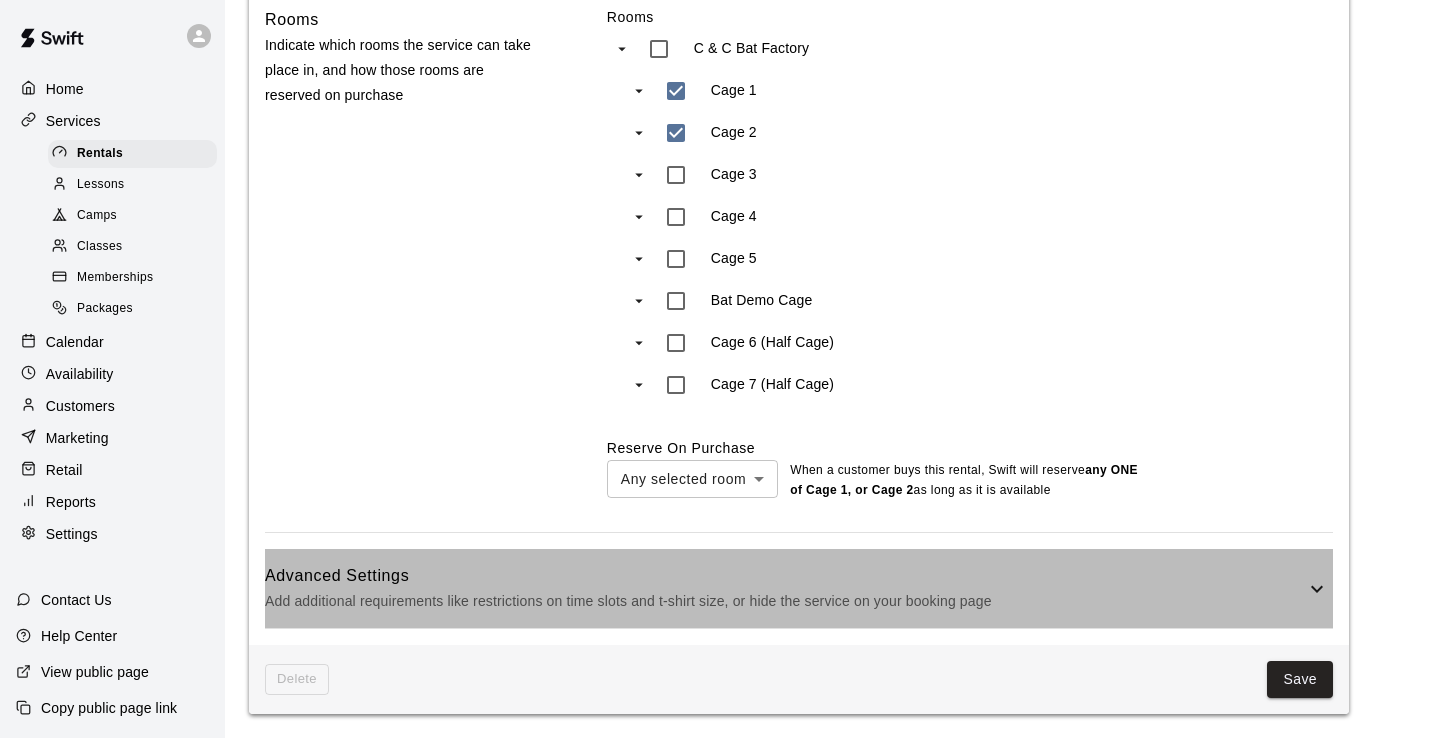 click 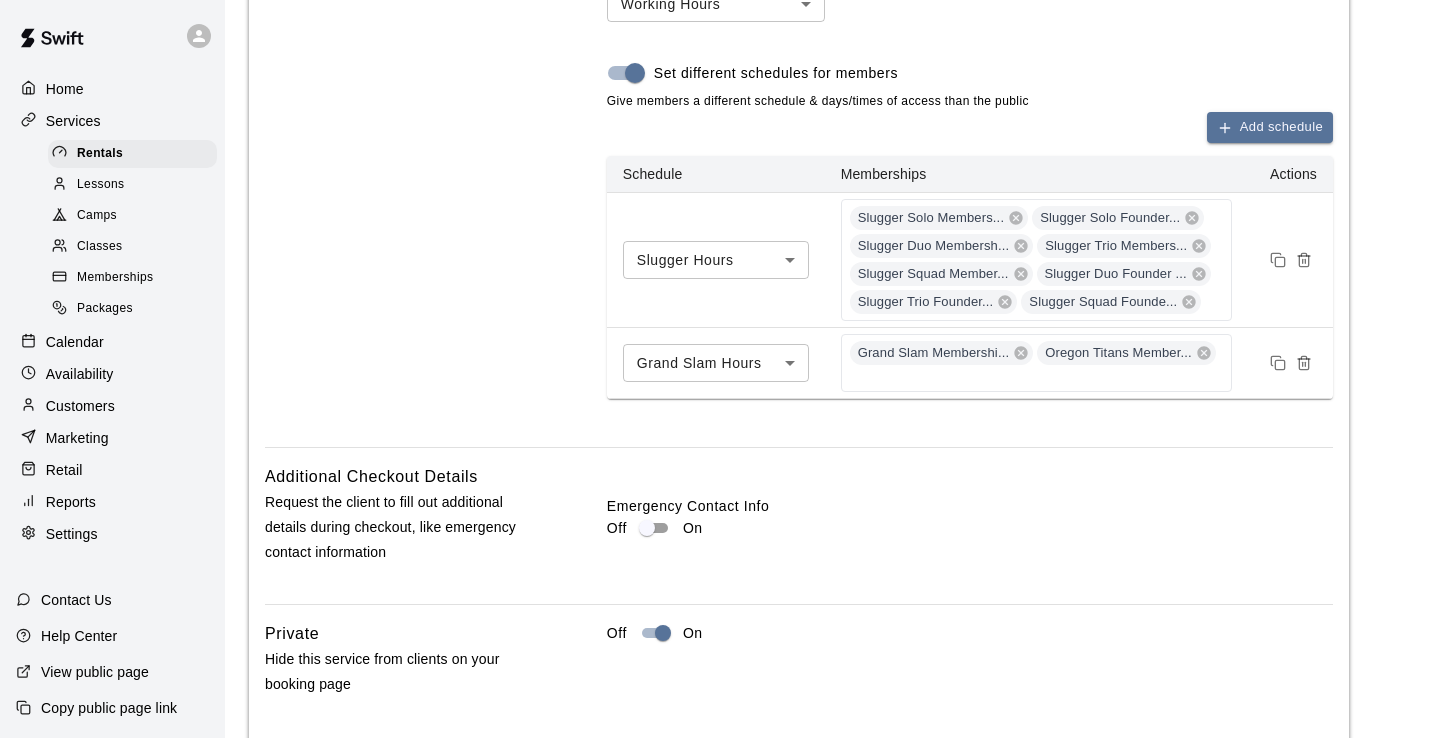 scroll, scrollTop: 2520, scrollLeft: 0, axis: vertical 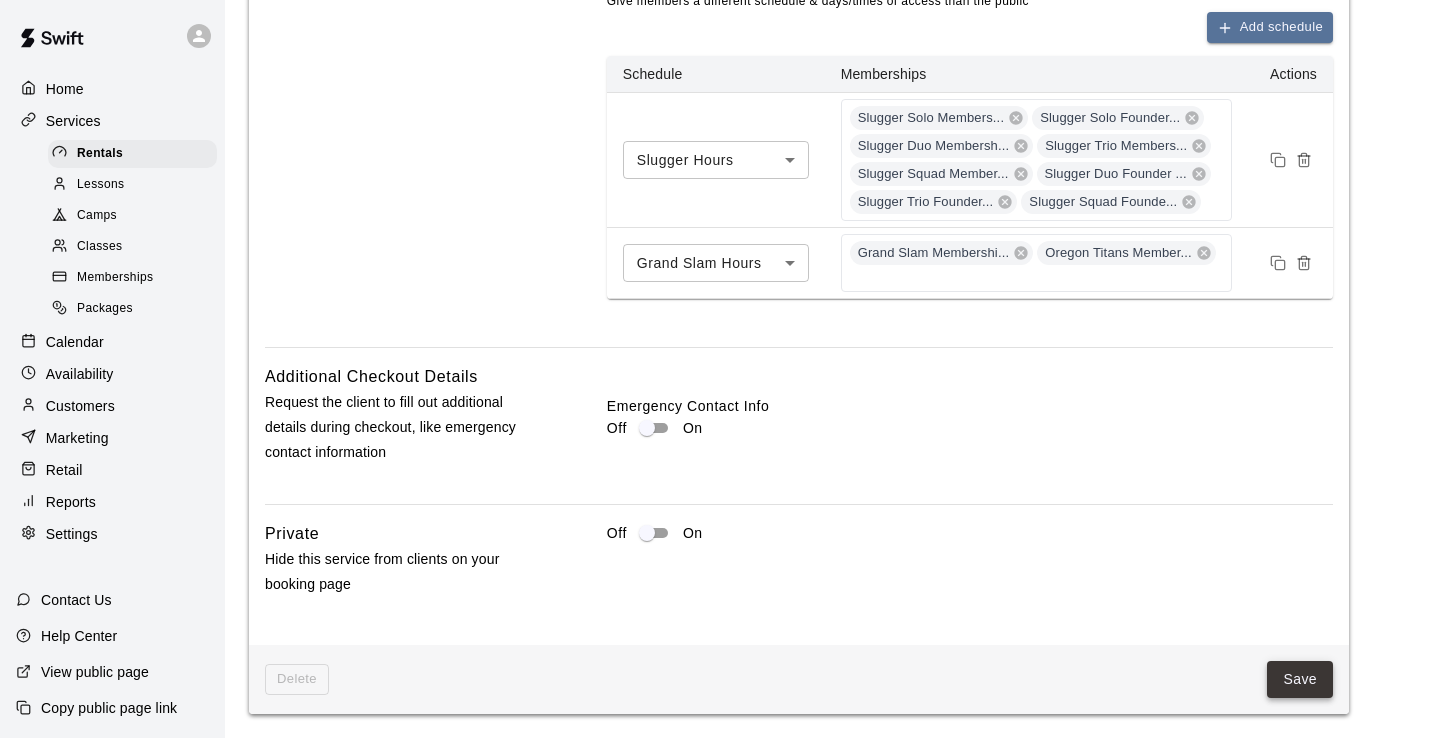 click on "Save" at bounding box center [1300, 679] 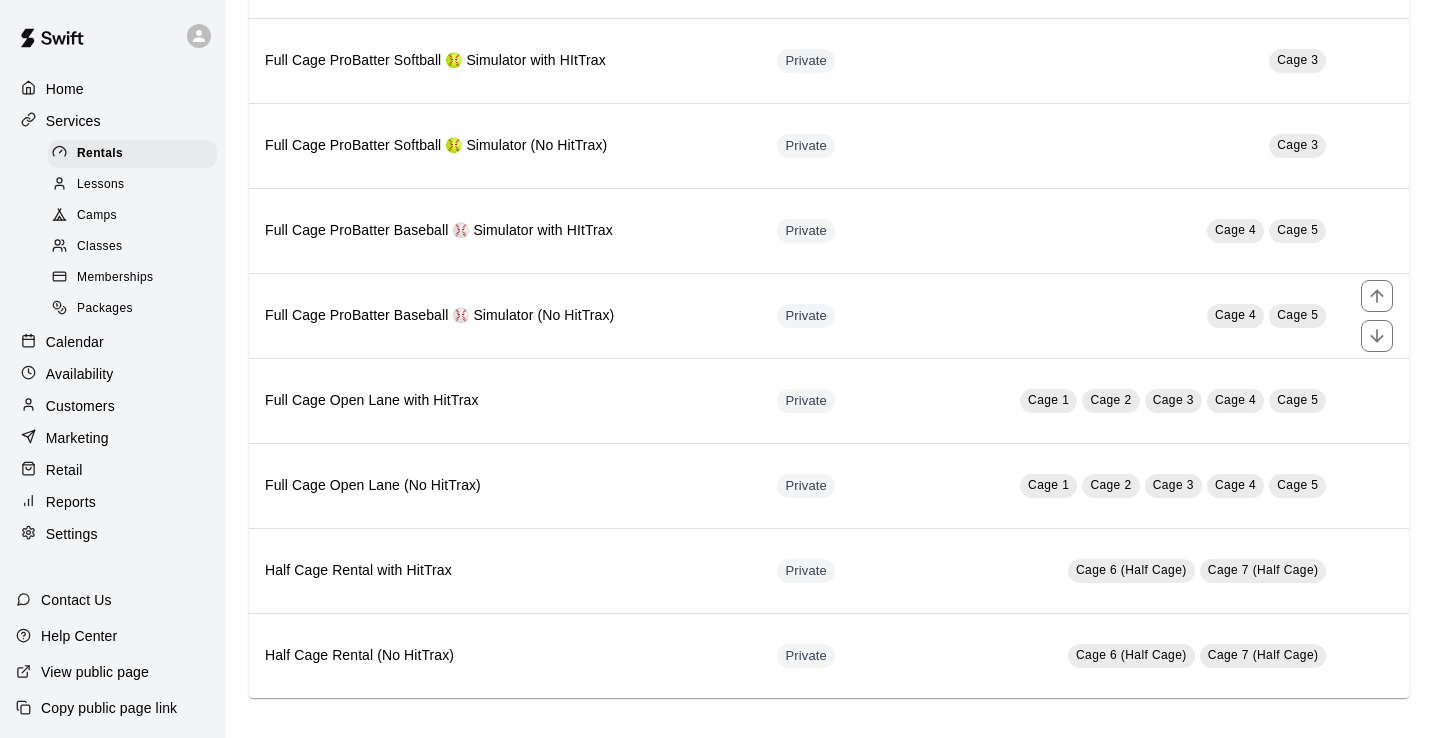 scroll, scrollTop: 0, scrollLeft: 0, axis: both 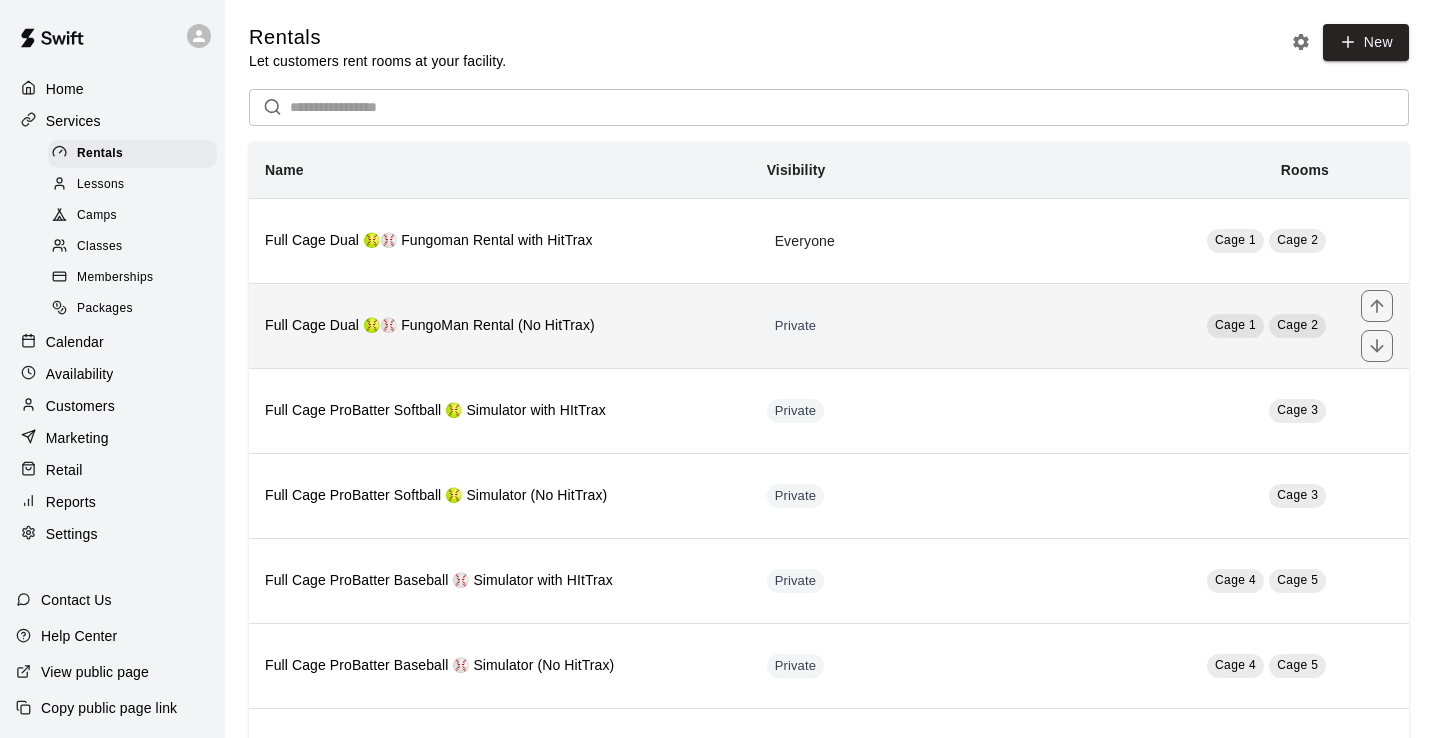 click on "Full Cage Dual 🥎⚾ FungoMan Rental (No HitTrax)" at bounding box center (500, 326) 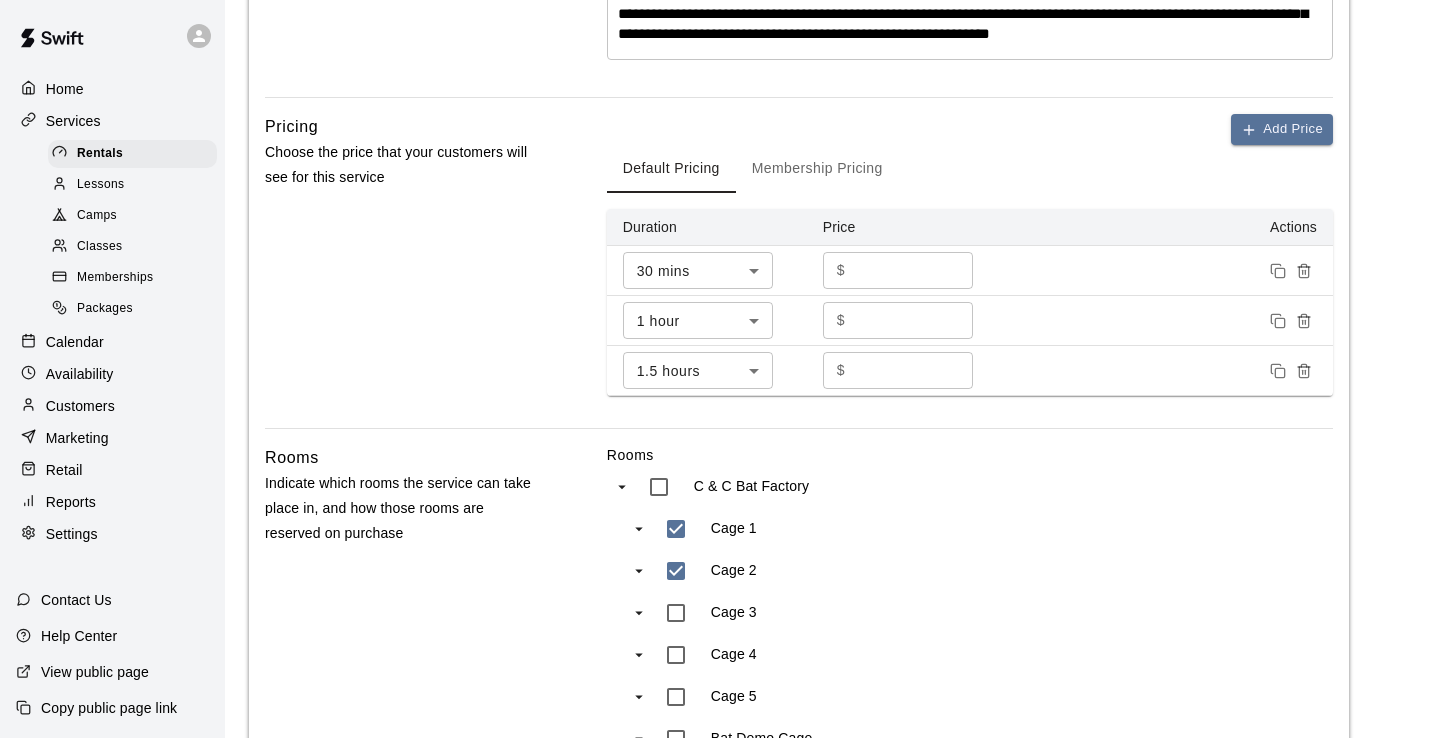 scroll, scrollTop: 1112, scrollLeft: 0, axis: vertical 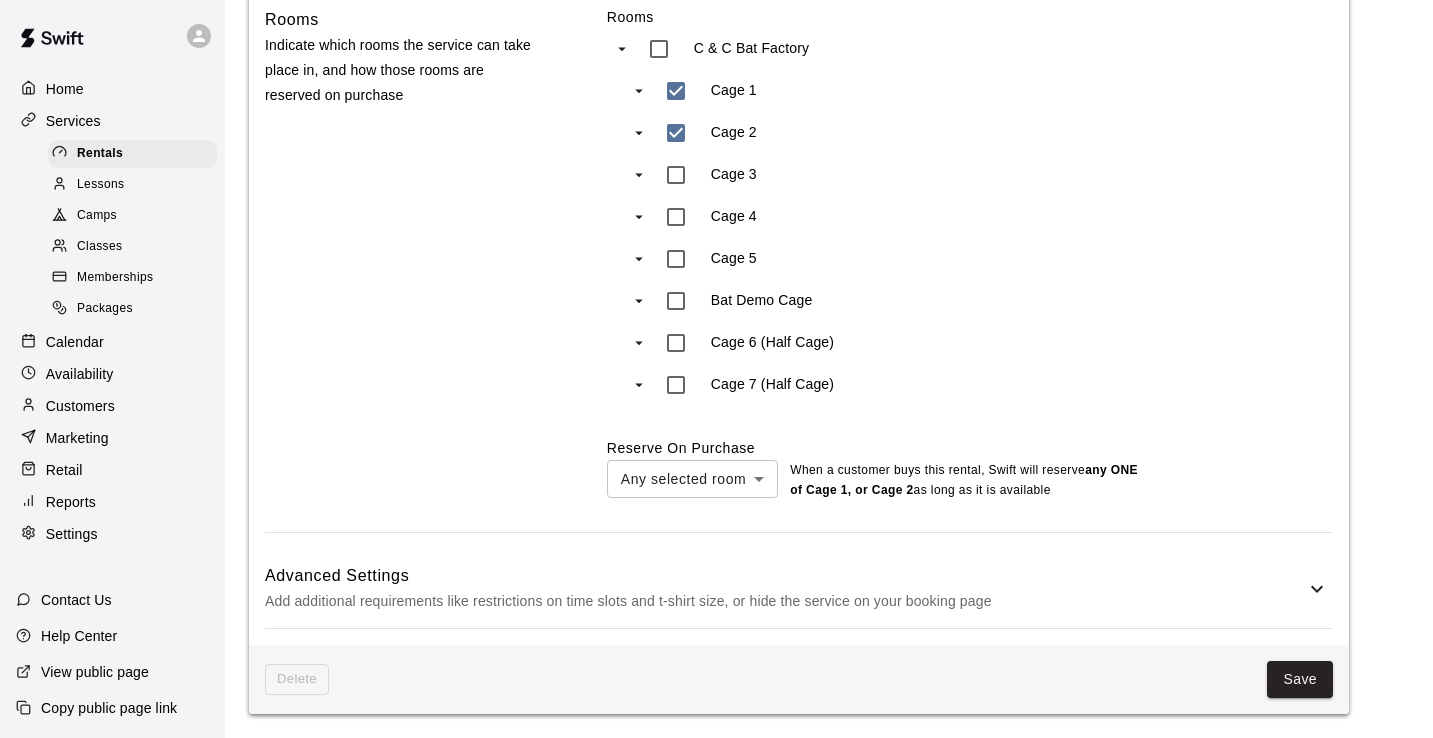 click on "Advanced Settings Add additional requirements like restrictions on time slots and t-shirt size, or hide the service on your booking page" at bounding box center (799, 588) 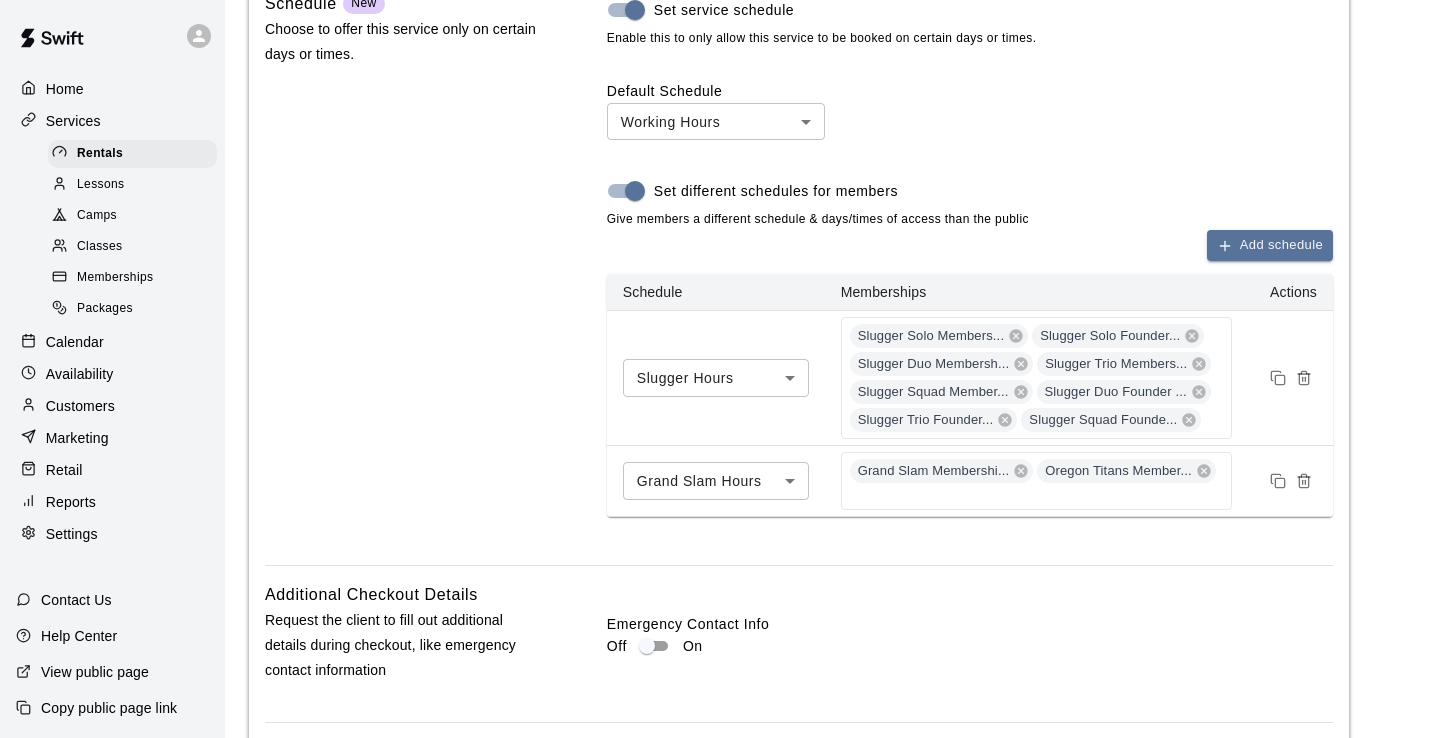 scroll, scrollTop: 2460, scrollLeft: 0, axis: vertical 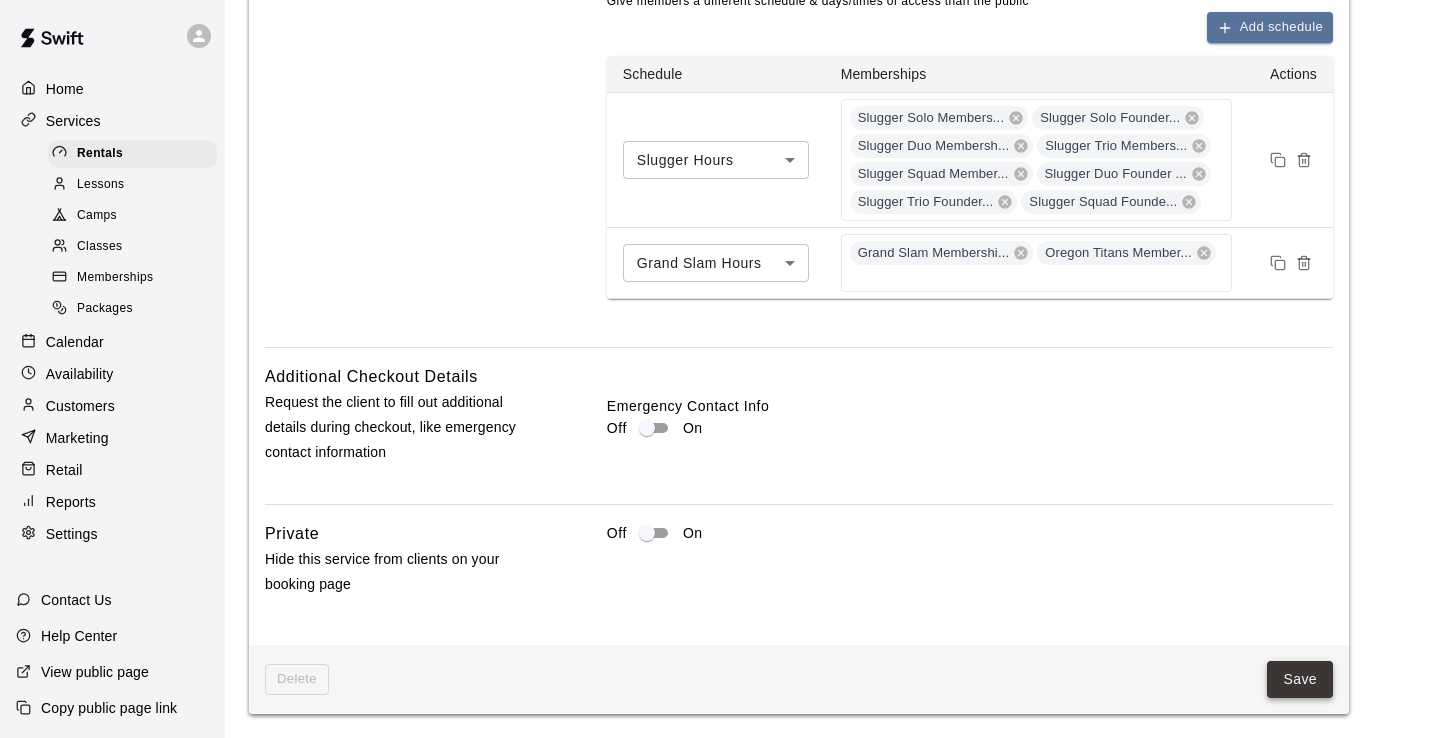 click on "Save" at bounding box center (1300, 679) 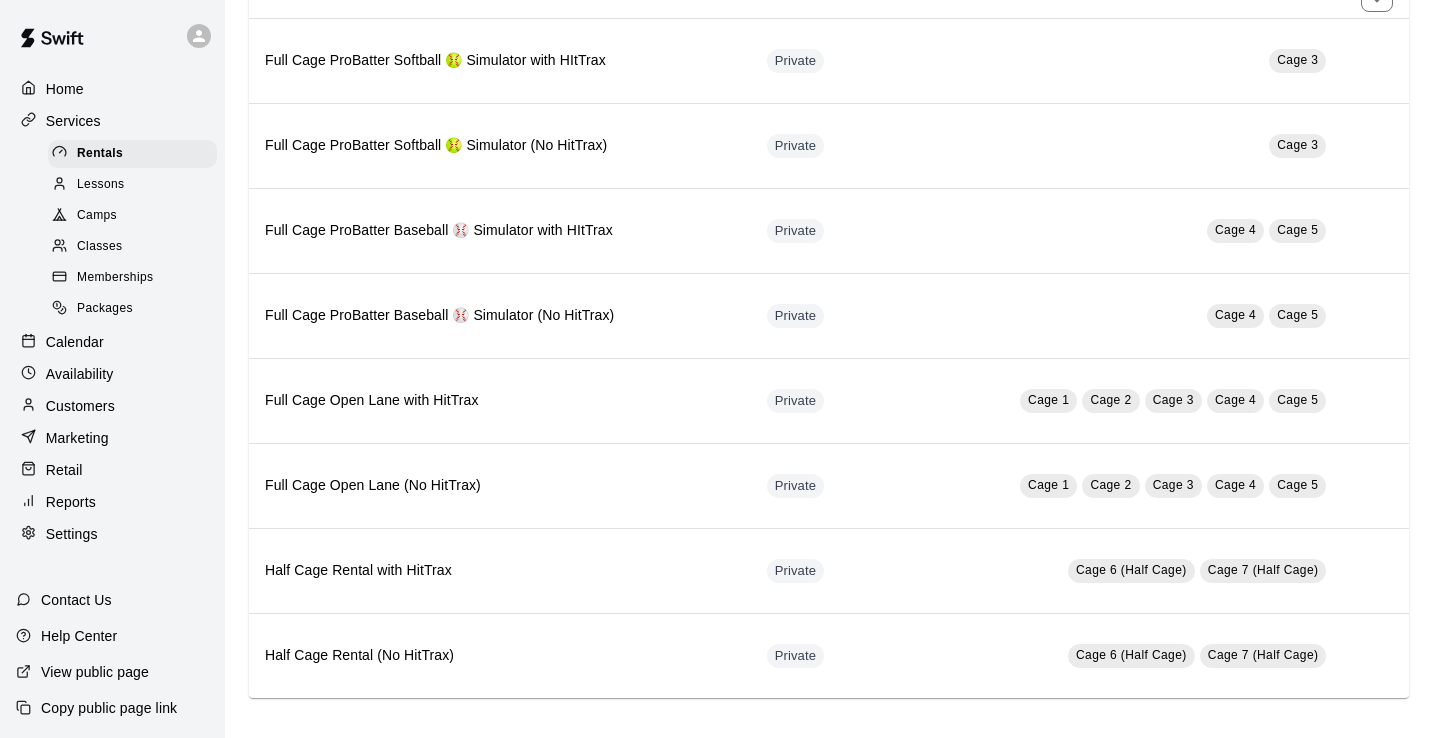 scroll, scrollTop: 0, scrollLeft: 0, axis: both 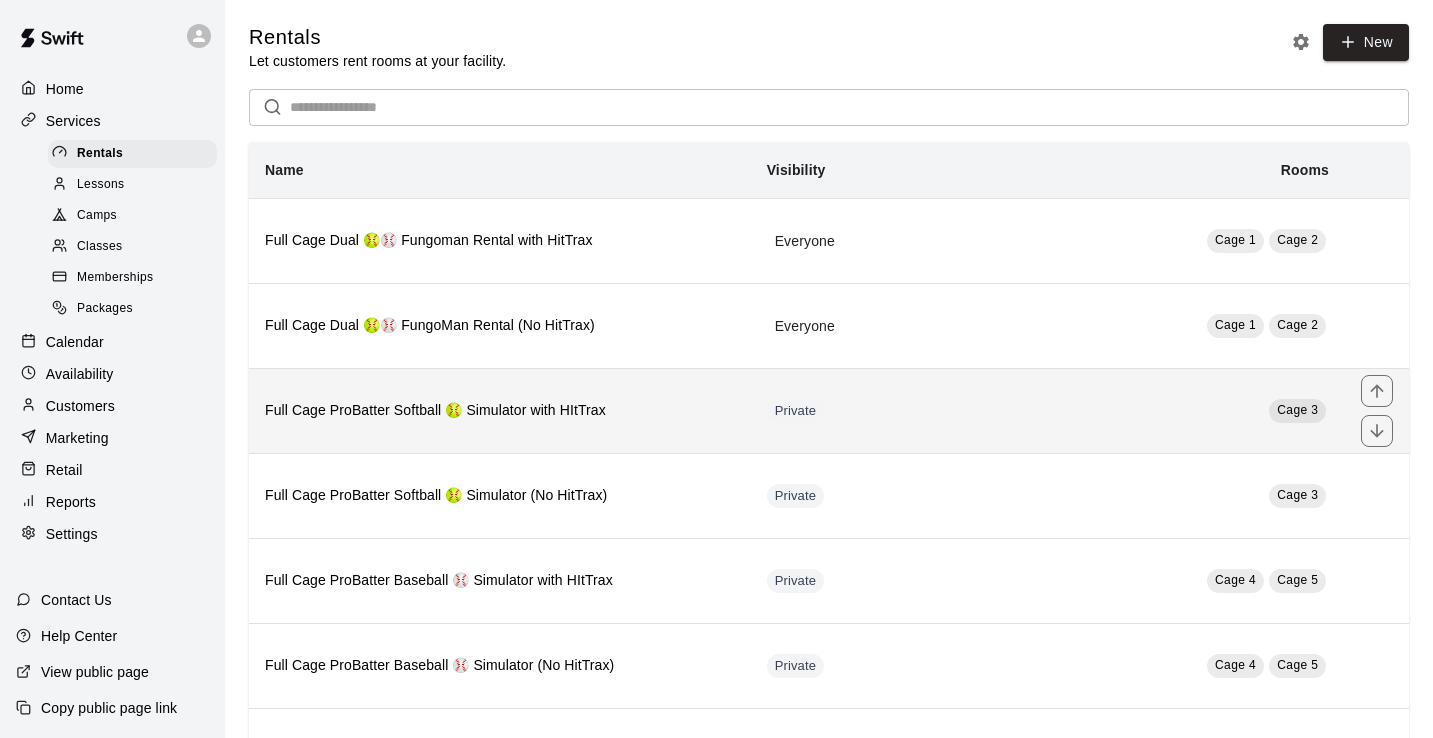 click on "Private" at bounding box center (822, 410) 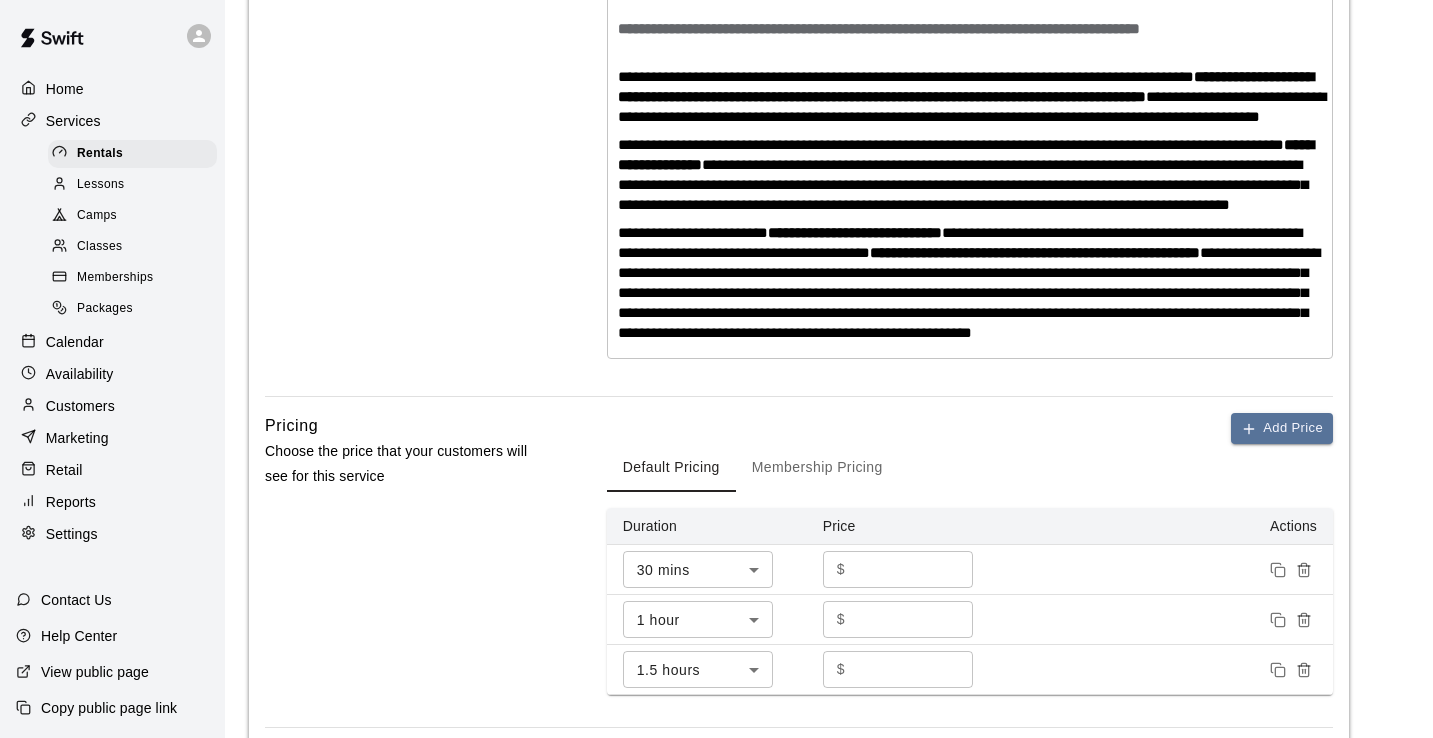 scroll, scrollTop: 1300, scrollLeft: 0, axis: vertical 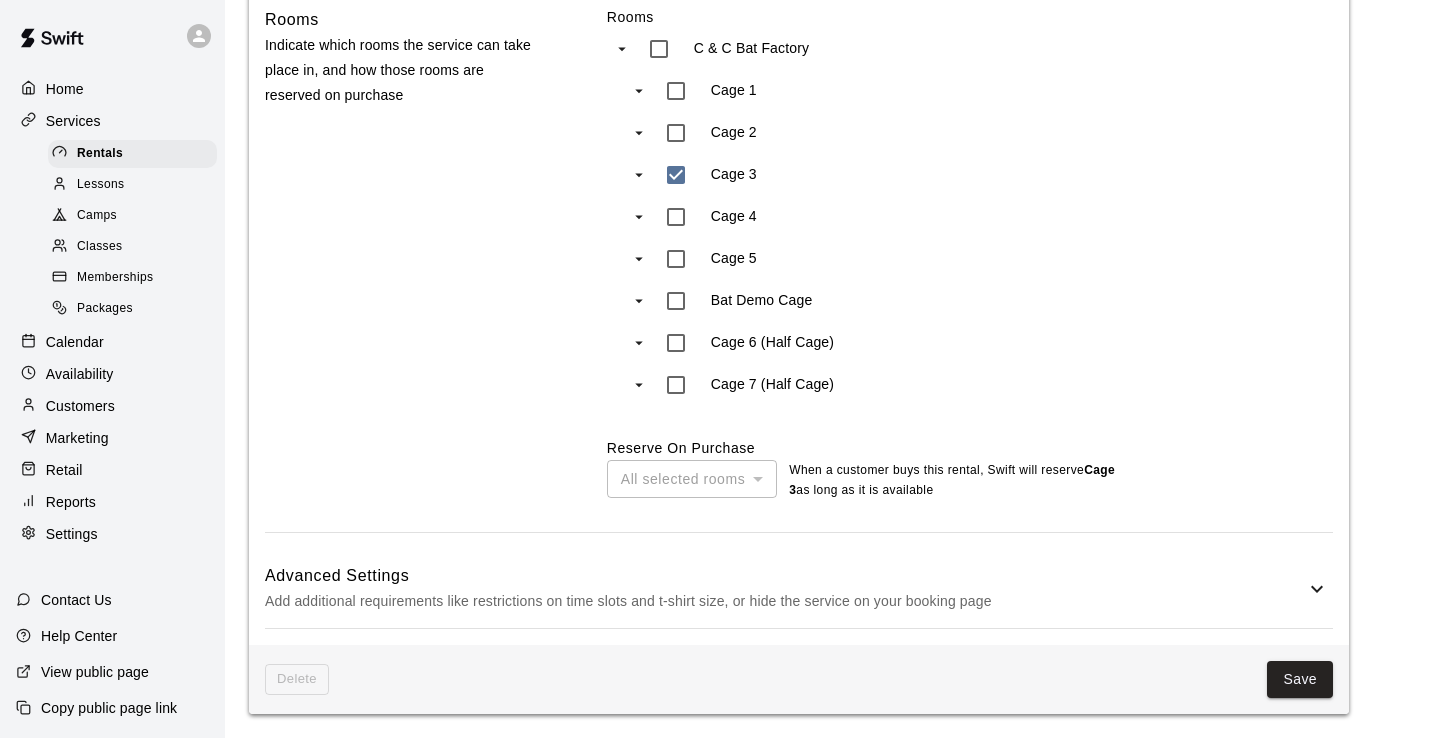 click on "Add additional requirements like restrictions on time slots and t-shirt size, or hide the service on your booking page" at bounding box center (785, 601) 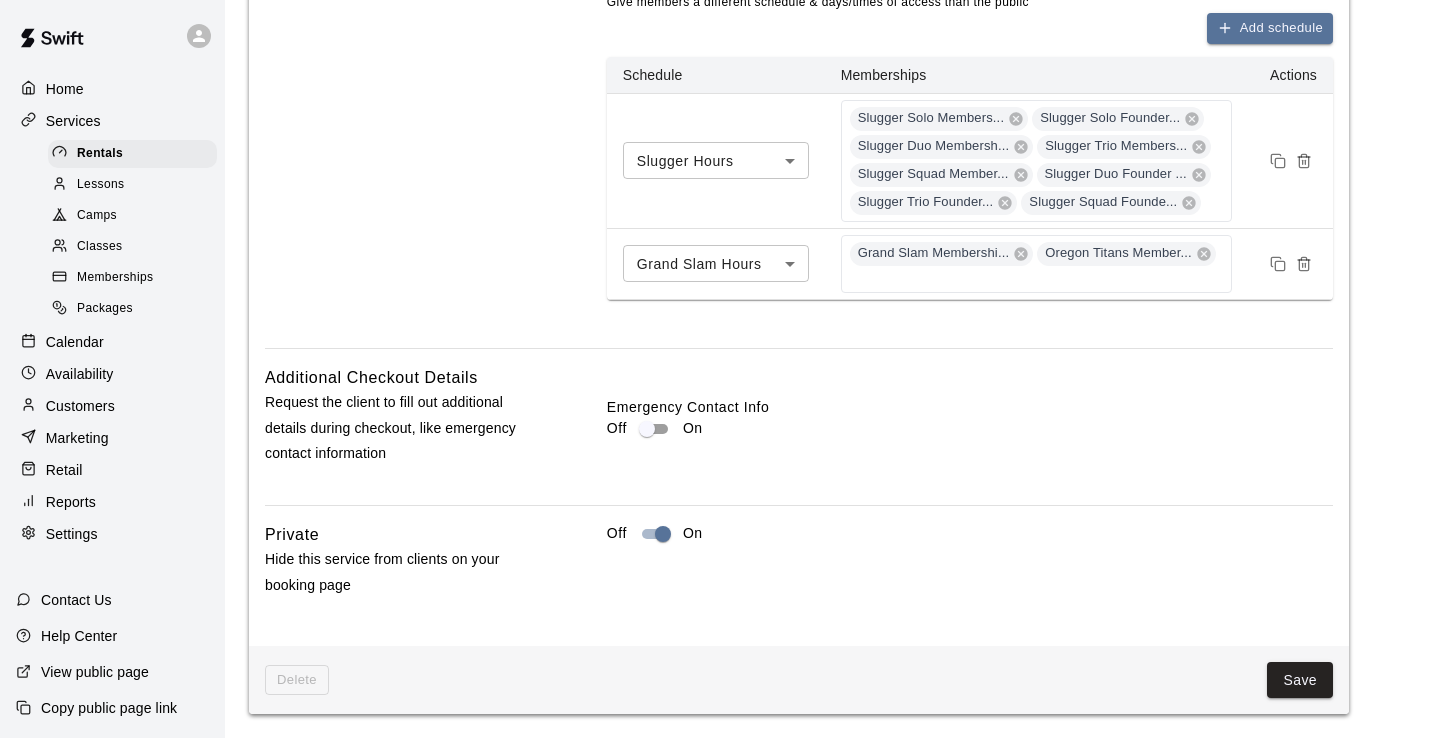 scroll, scrollTop: 2613, scrollLeft: 0, axis: vertical 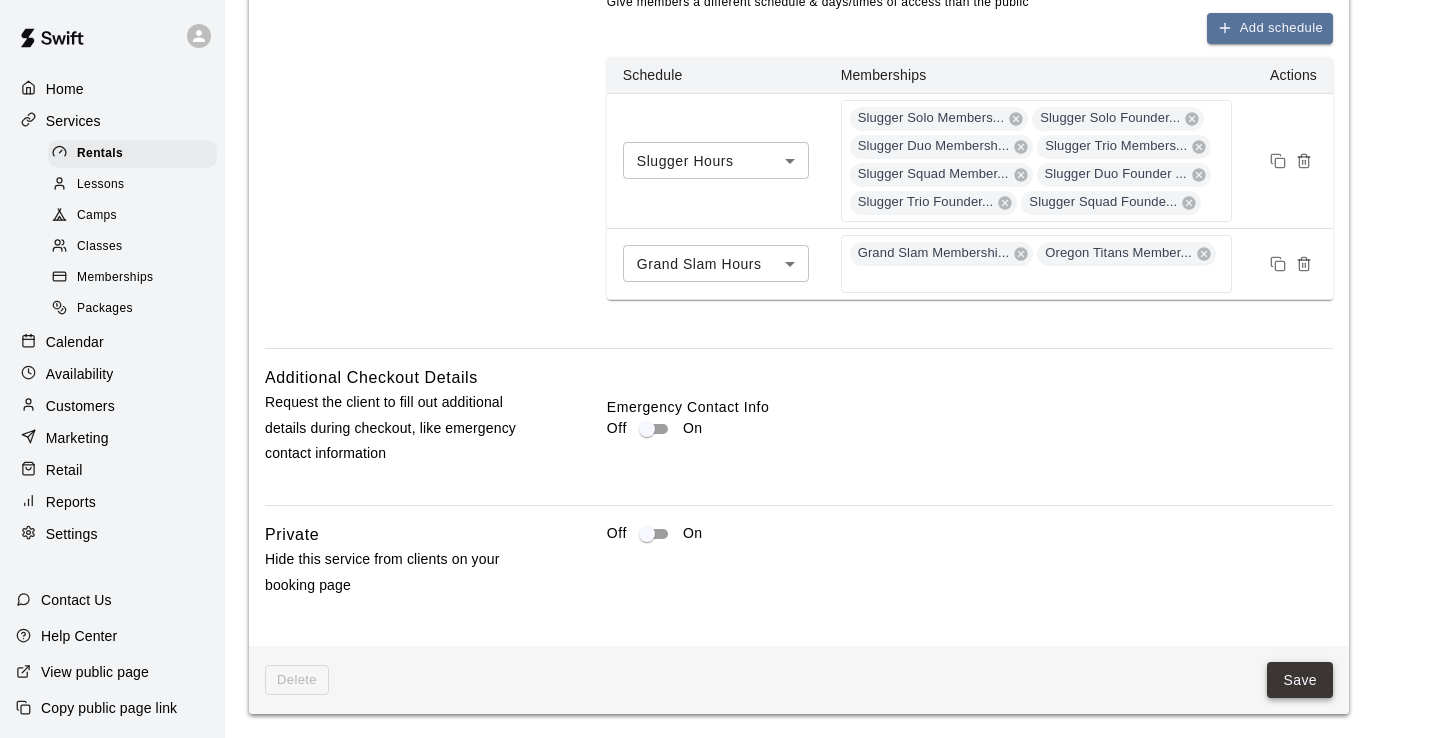 click on "Save" at bounding box center [1300, 680] 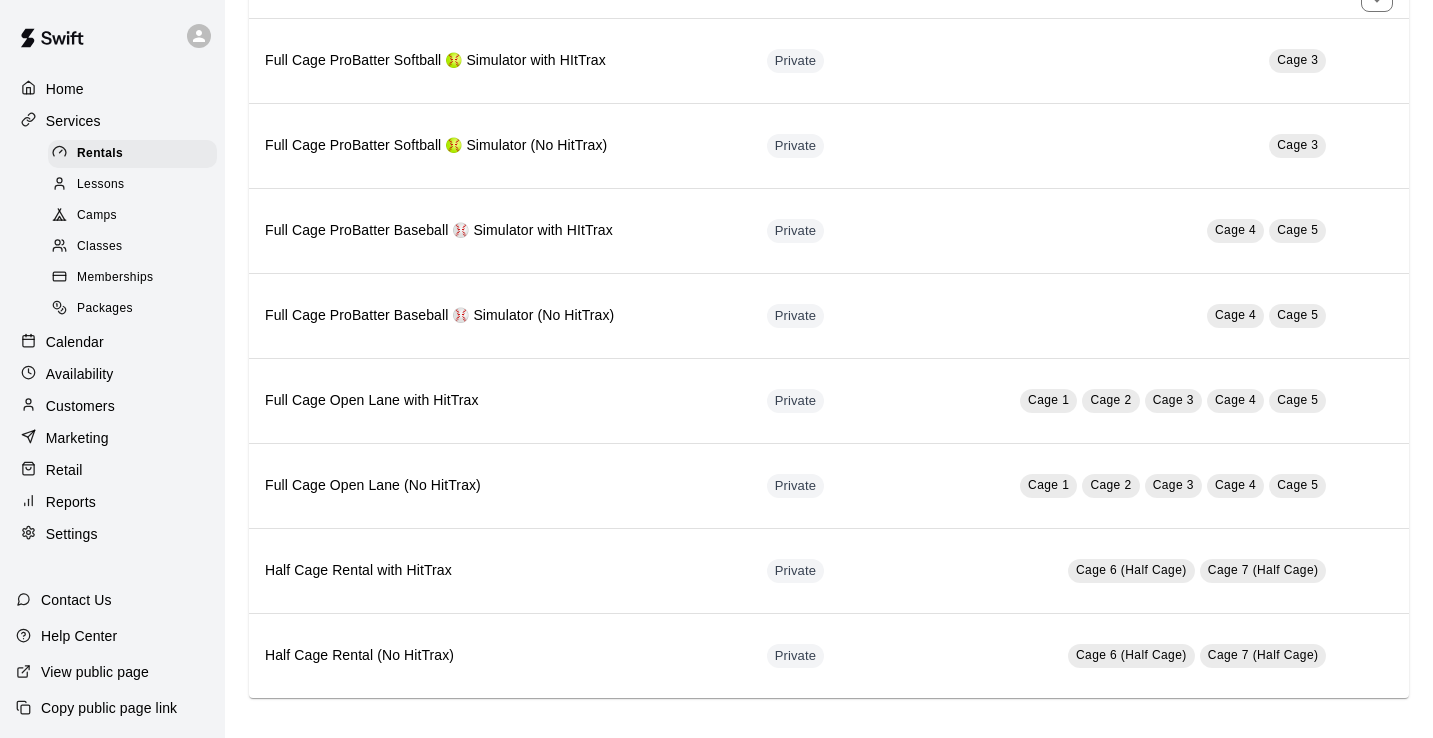 scroll, scrollTop: 0, scrollLeft: 0, axis: both 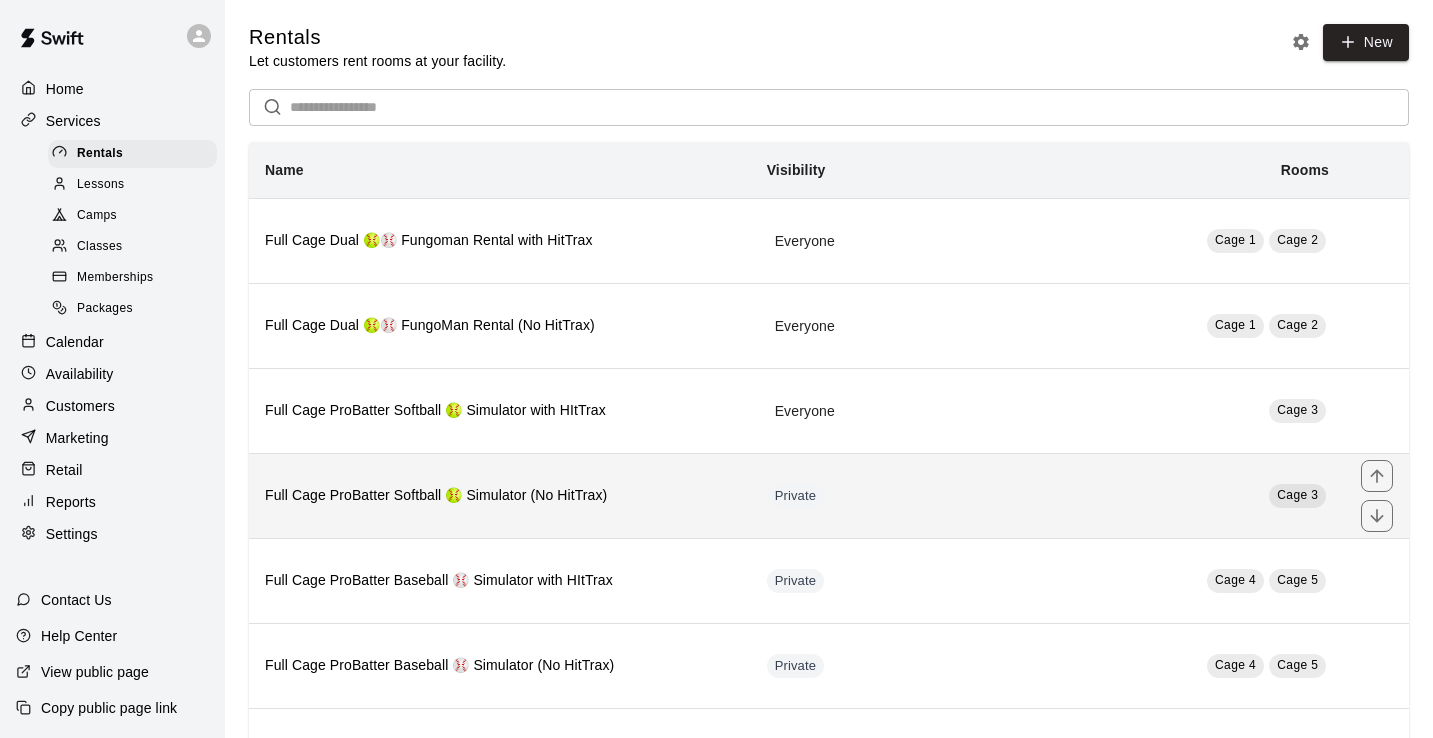 click on "Full Cage ProBatter Softball 🥎  Simulator (No HitTrax)" at bounding box center (500, 495) 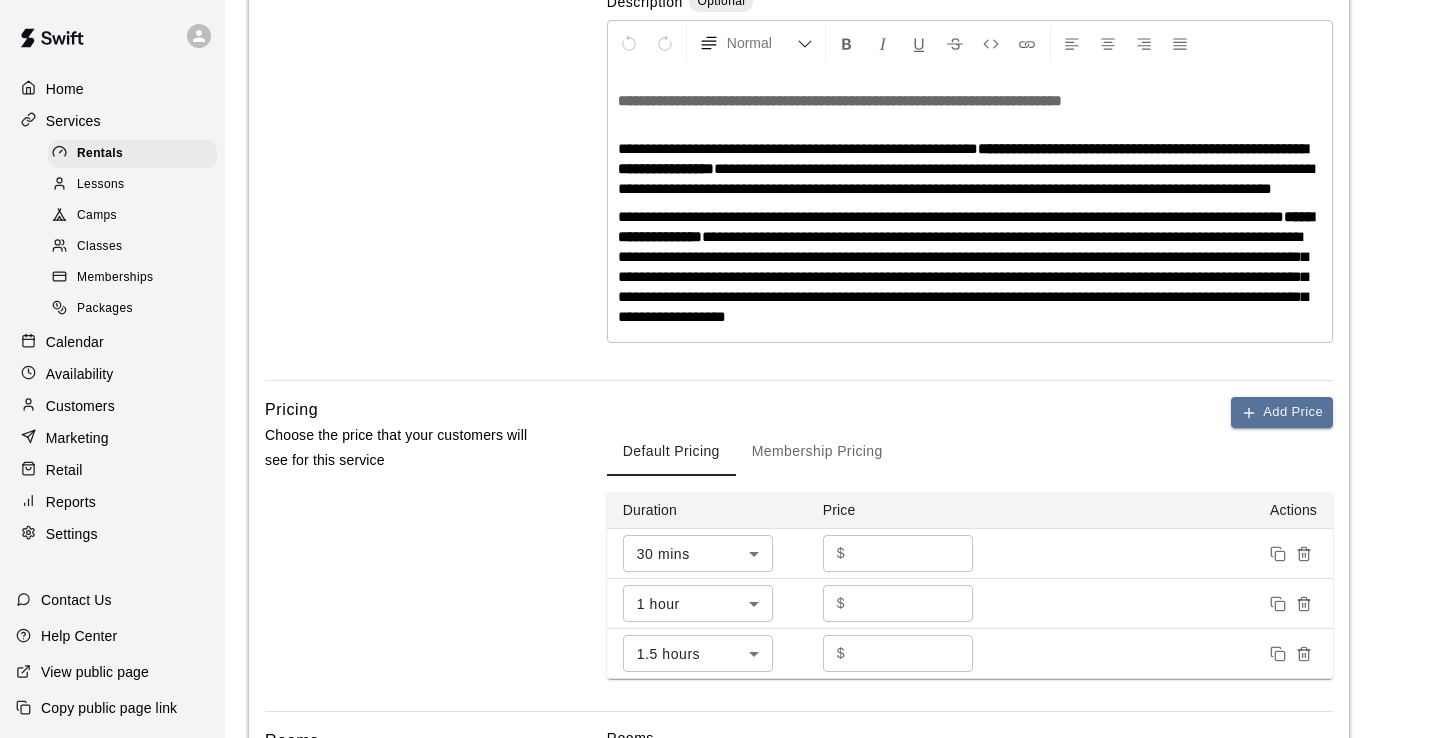 scroll, scrollTop: 1152, scrollLeft: 0, axis: vertical 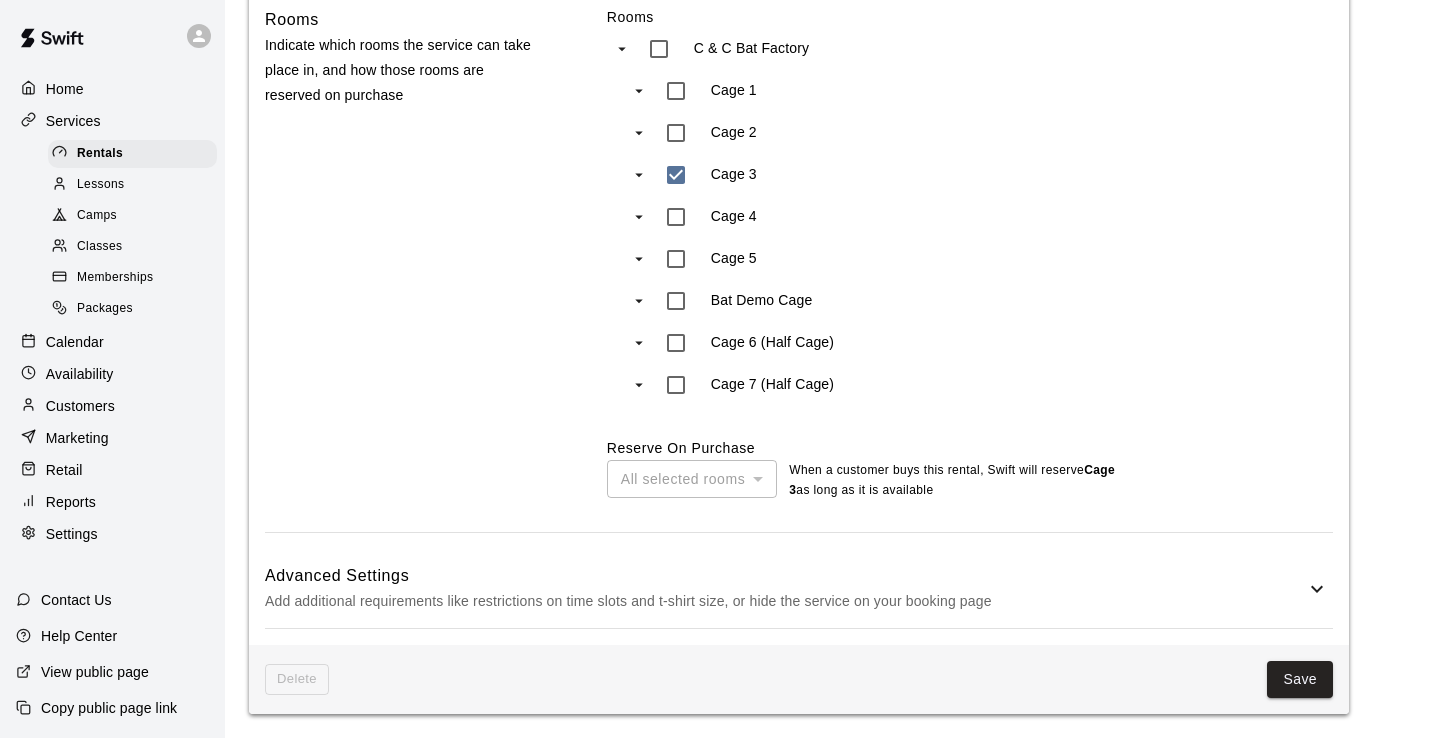 click on "Add additional requirements like restrictions on time slots and t-shirt size, or hide the service on your booking page" at bounding box center [785, 601] 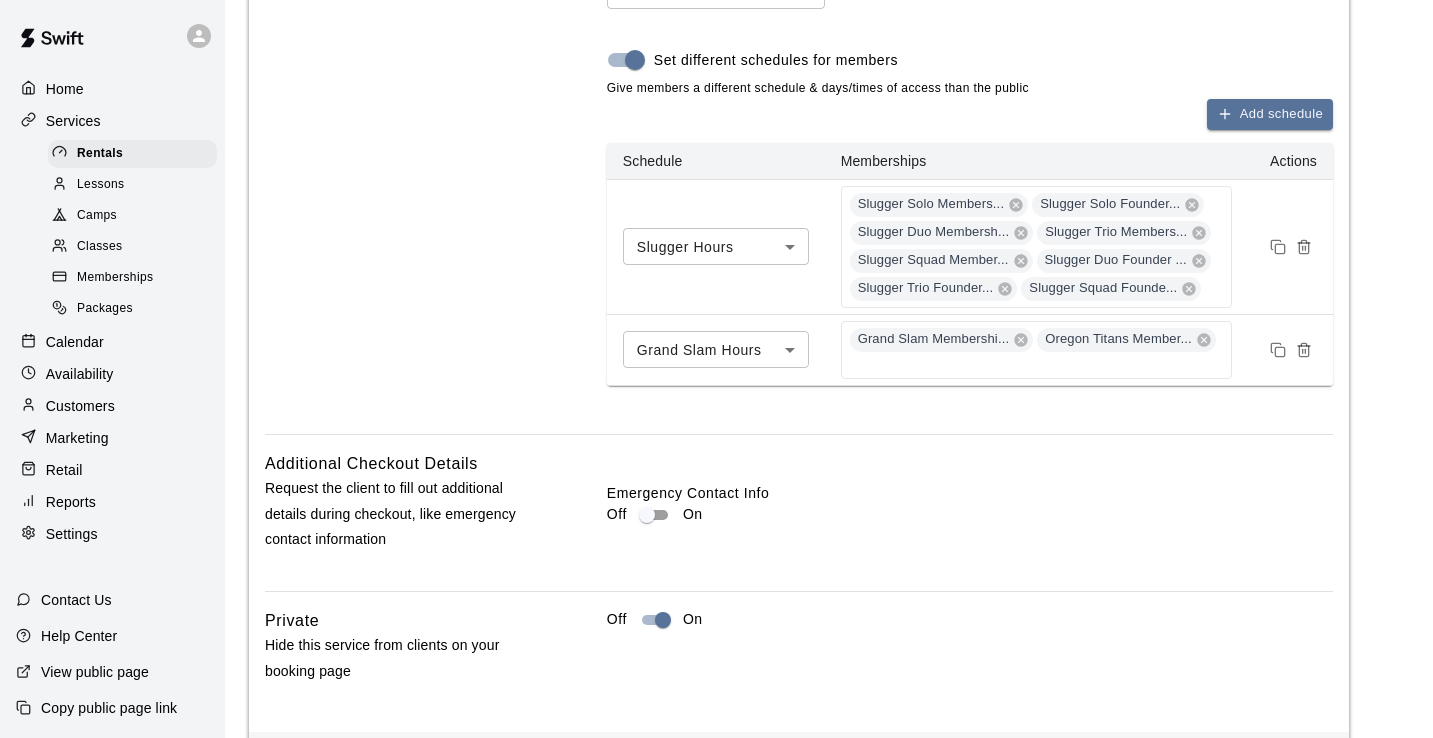 scroll, scrollTop: 2465, scrollLeft: 0, axis: vertical 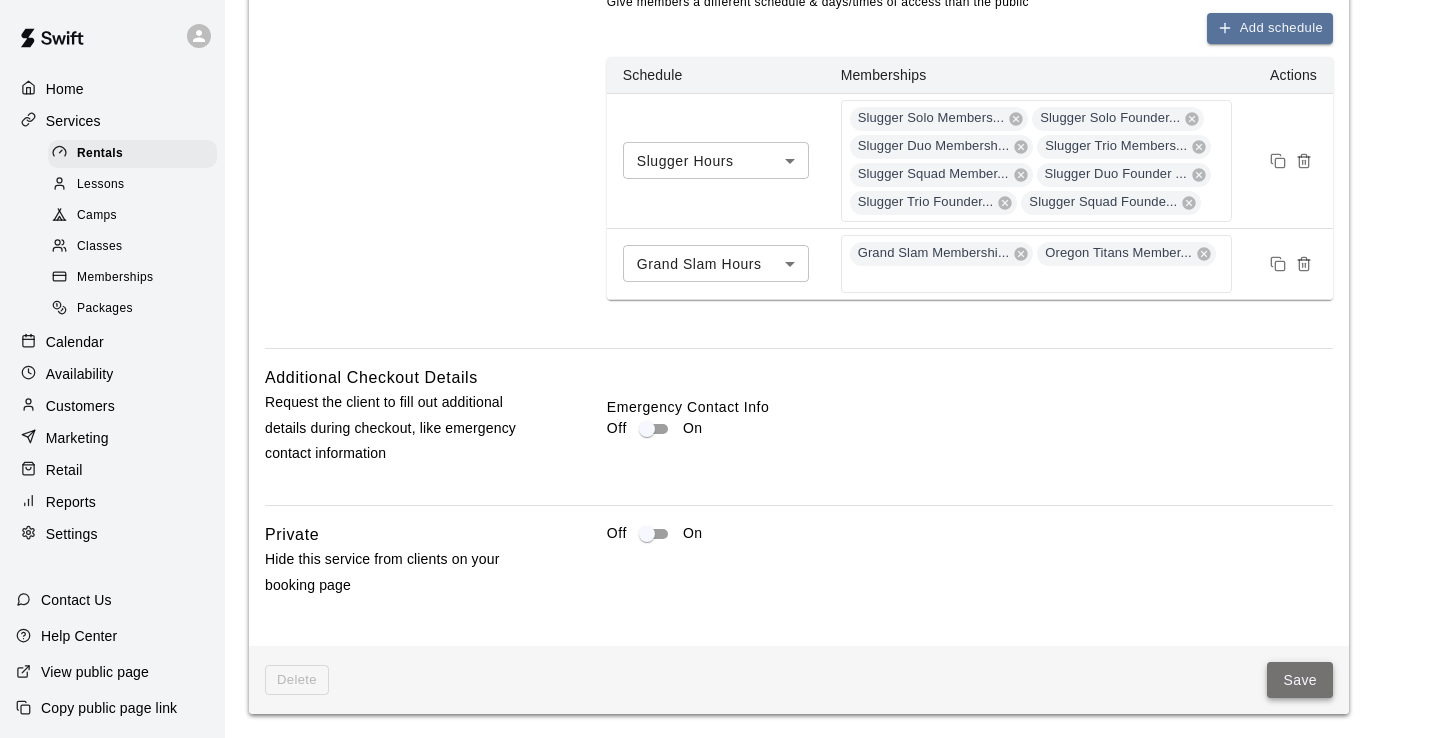 click on "Save" at bounding box center [1300, 680] 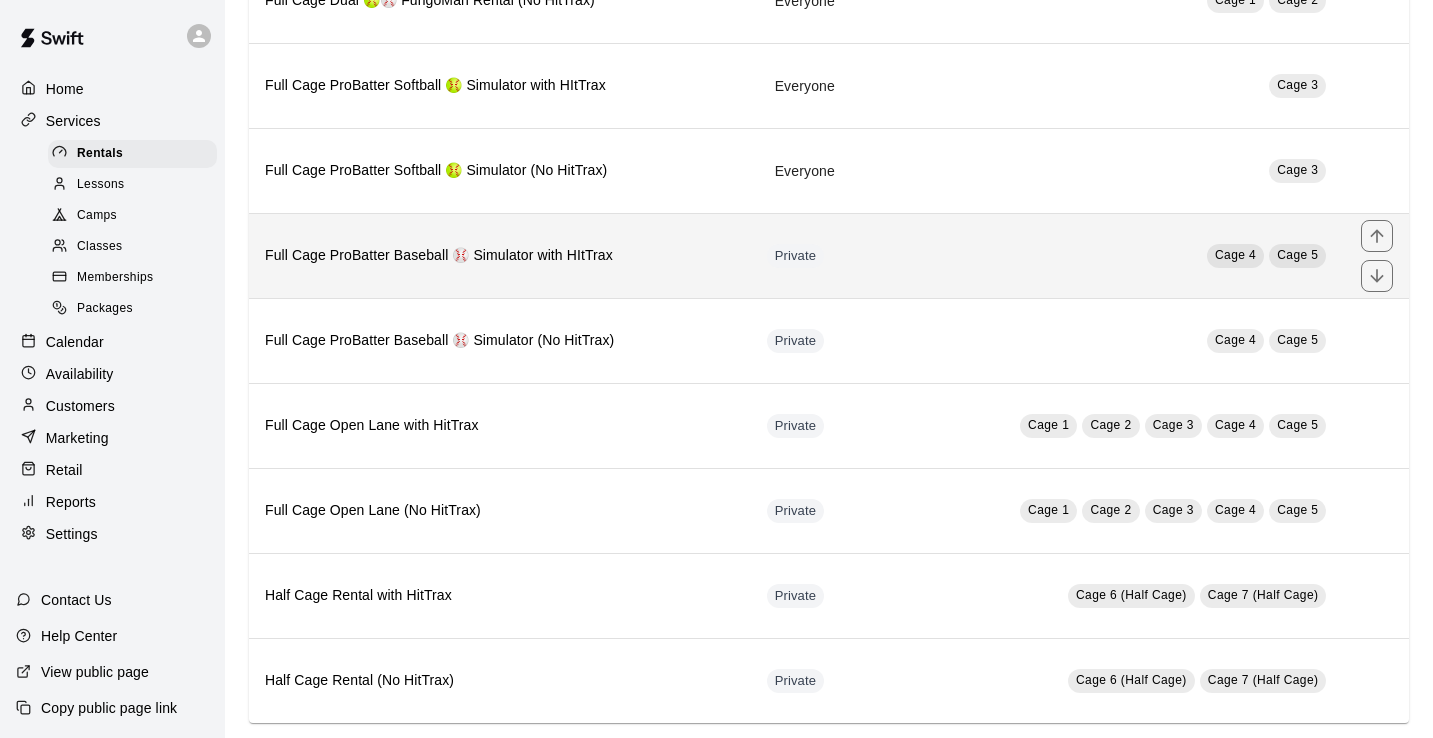 scroll, scrollTop: 351, scrollLeft: 0, axis: vertical 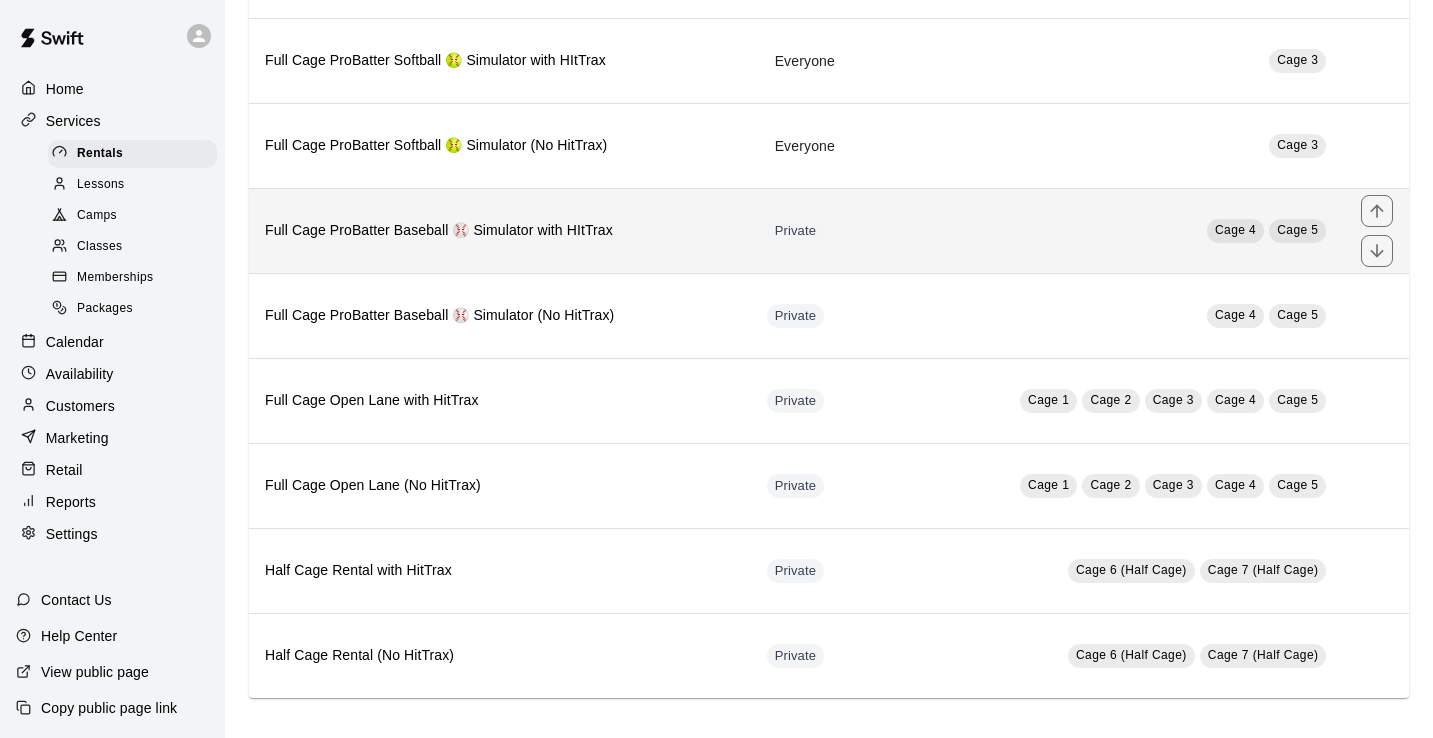 click on "Full Cage ProBatter Baseball ⚾ Simulator with HItTrax" at bounding box center (500, 230) 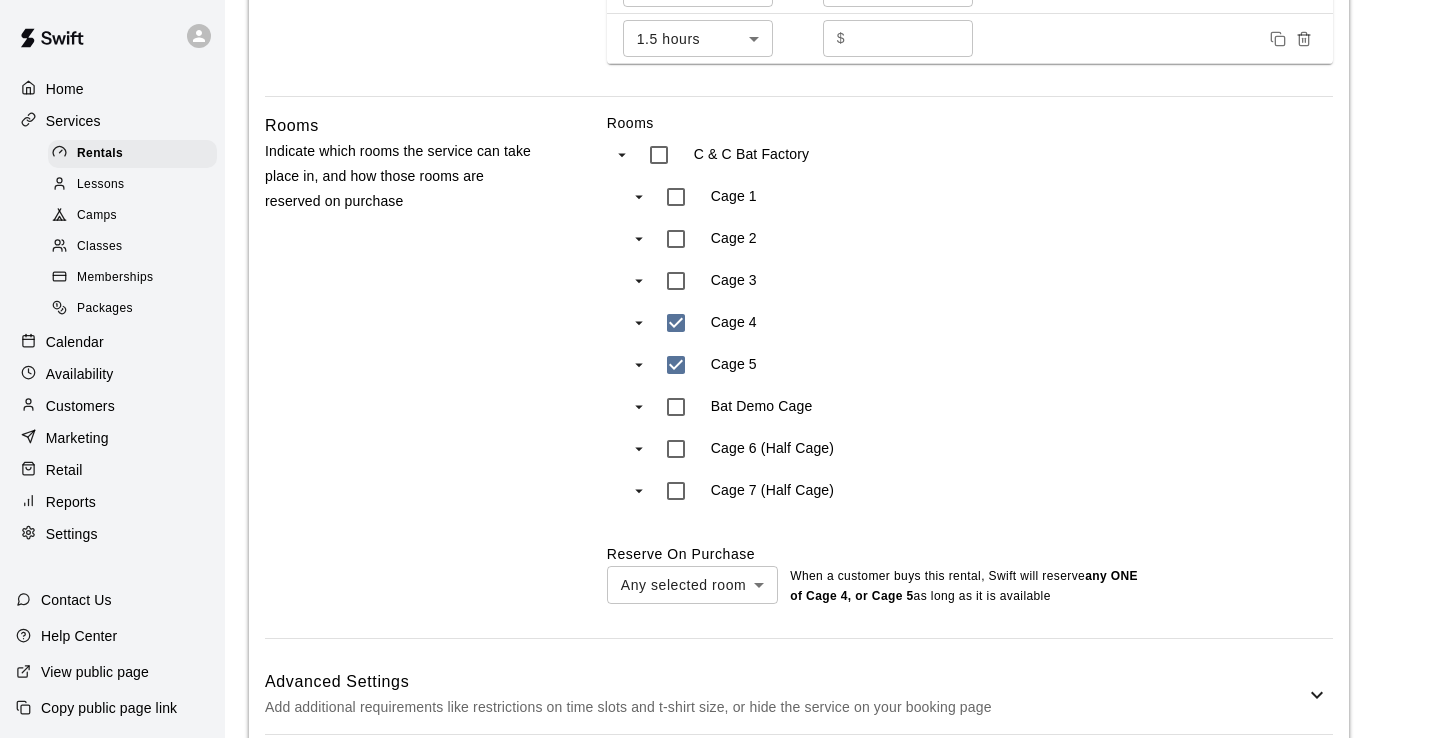 scroll, scrollTop: 1300, scrollLeft: 0, axis: vertical 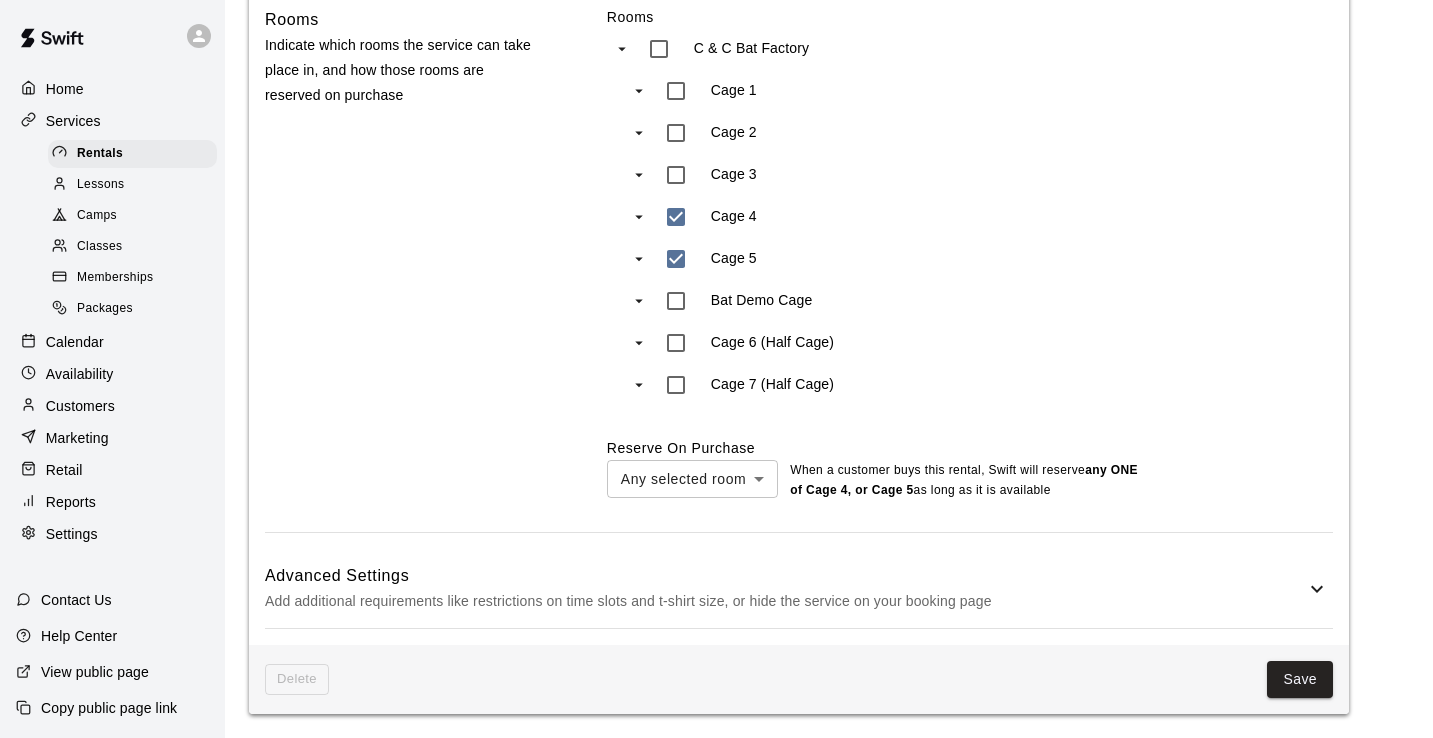 click on "Advanced Settings" at bounding box center (785, 576) 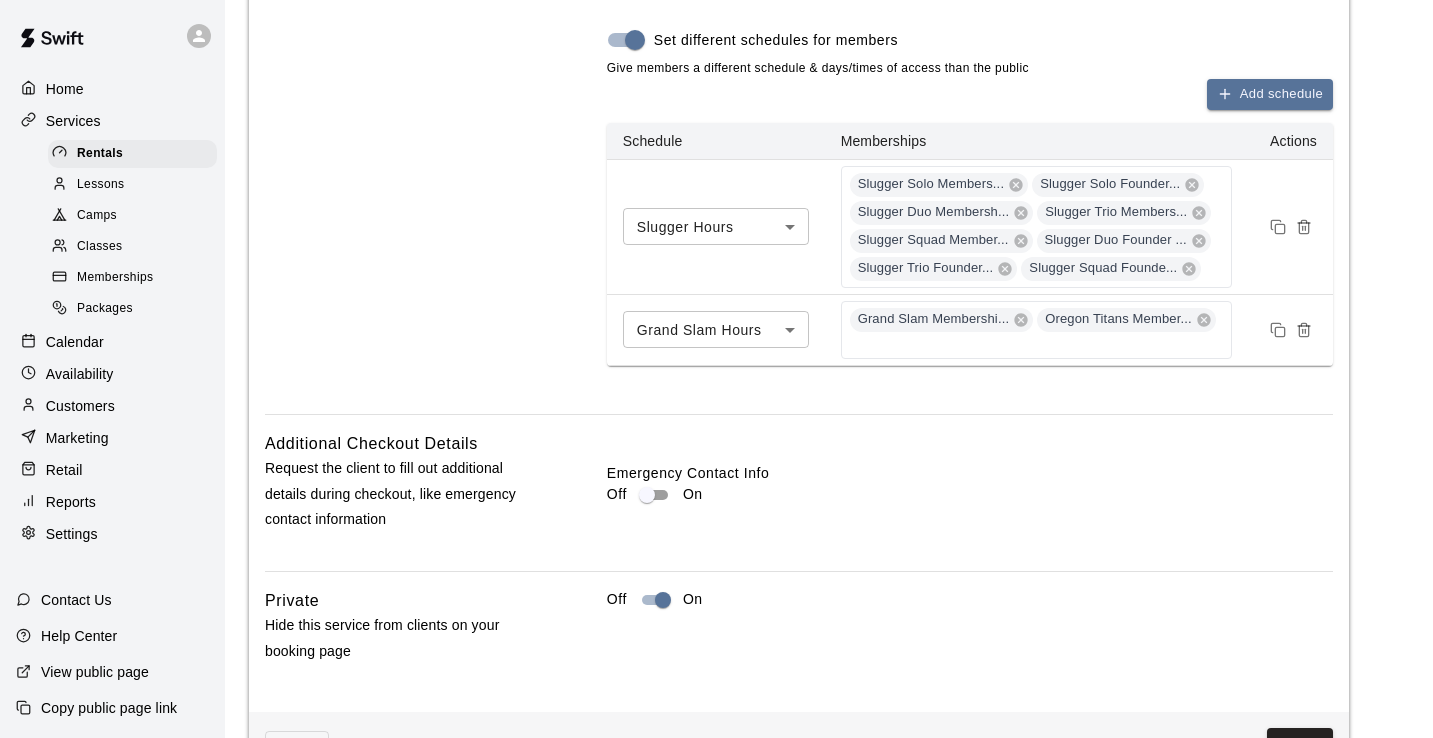 scroll, scrollTop: 2613, scrollLeft: 0, axis: vertical 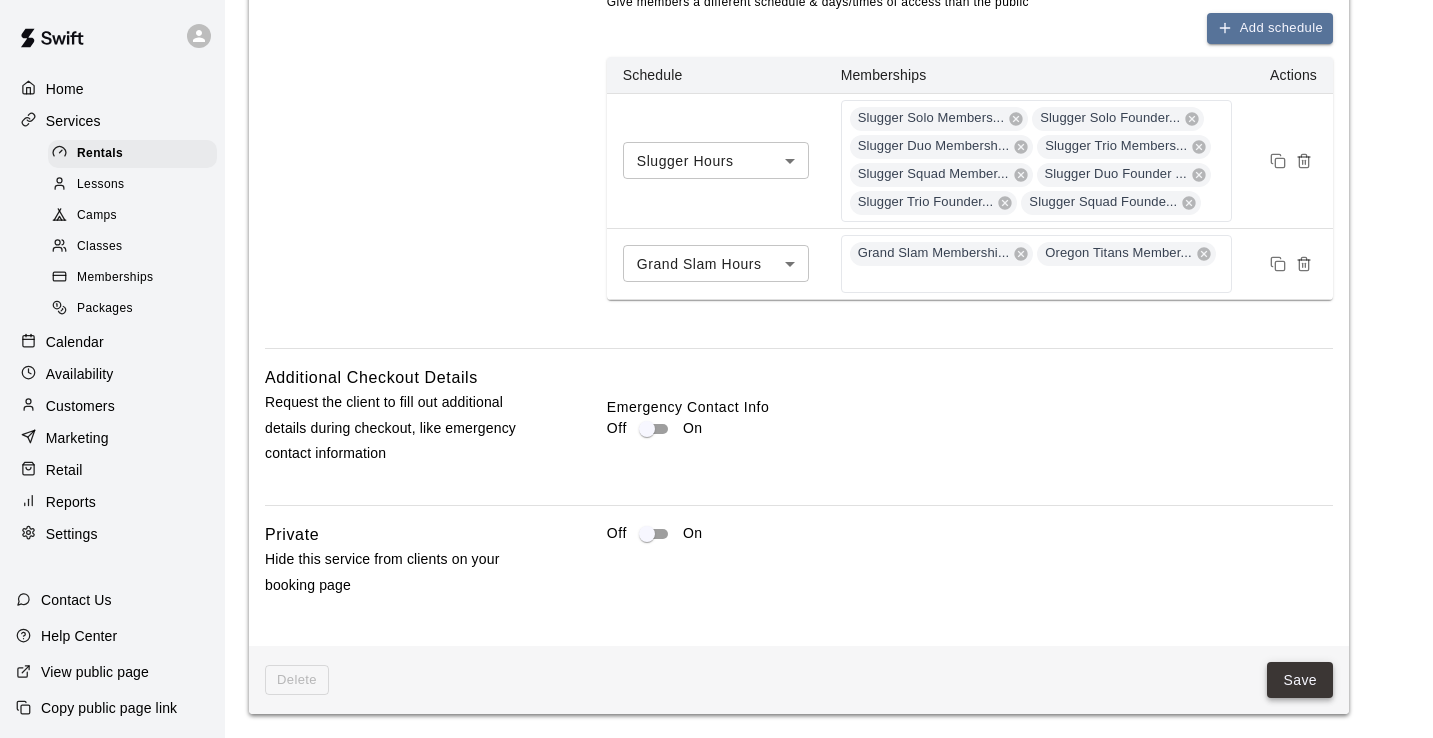 click on "Save" at bounding box center (1300, 680) 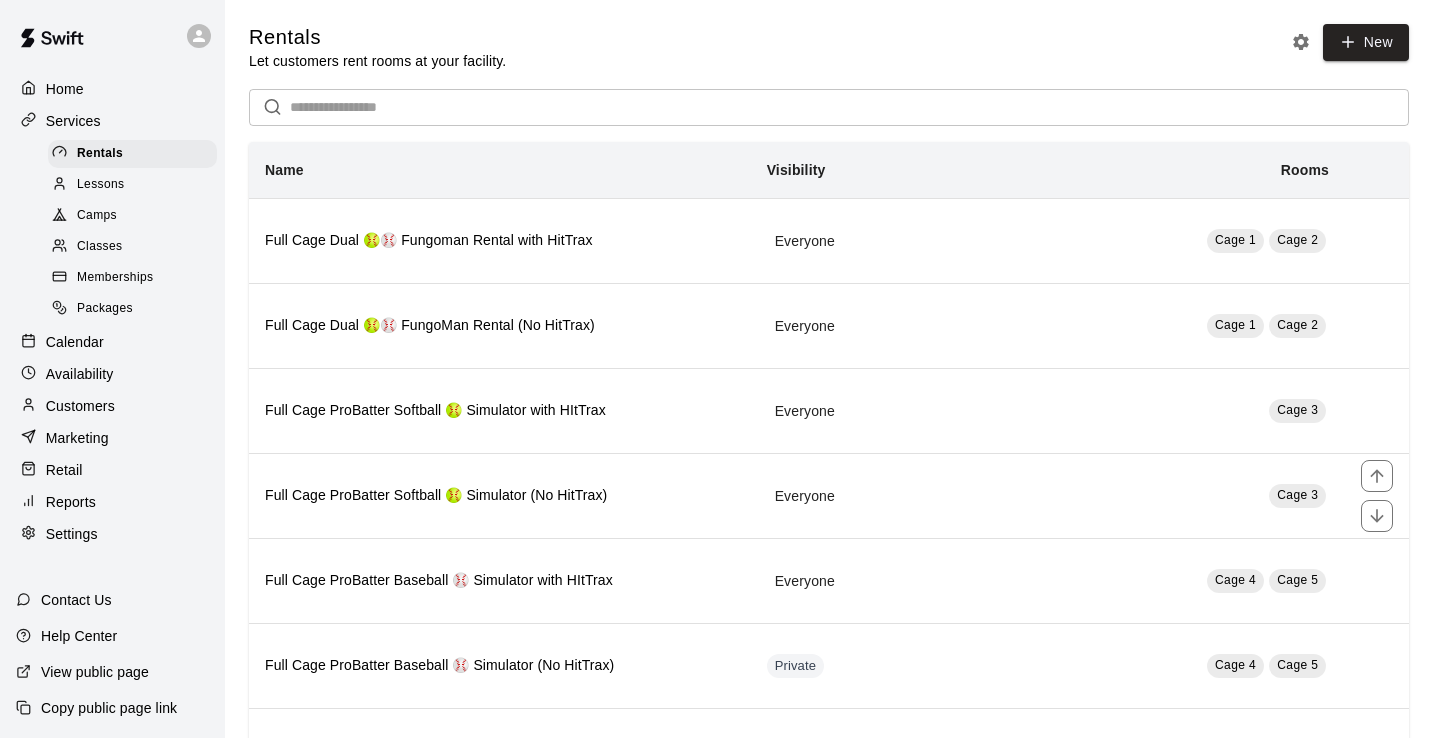 scroll, scrollTop: 351, scrollLeft: 0, axis: vertical 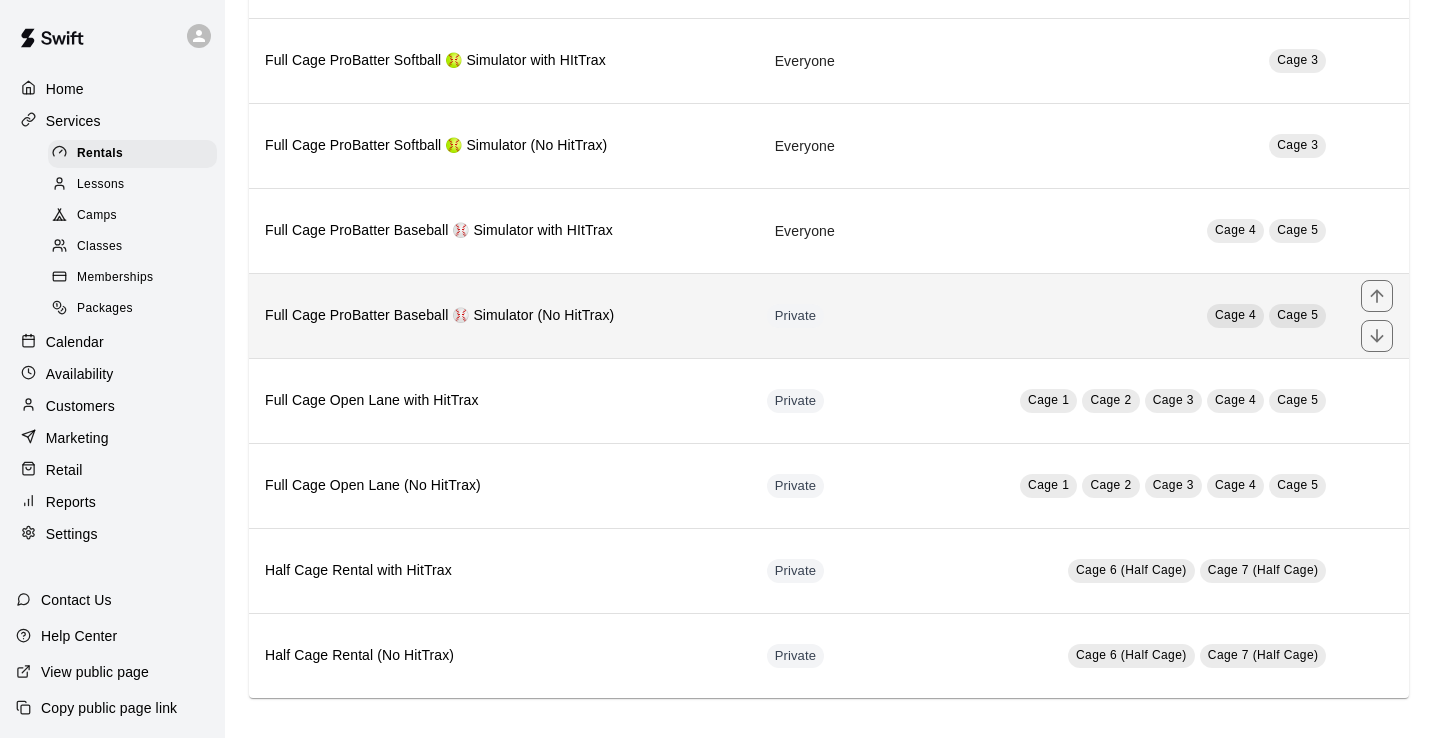 click on "Full Cage ProBatter Baseball ⚾  Simulator (No HitTrax)" at bounding box center [500, 315] 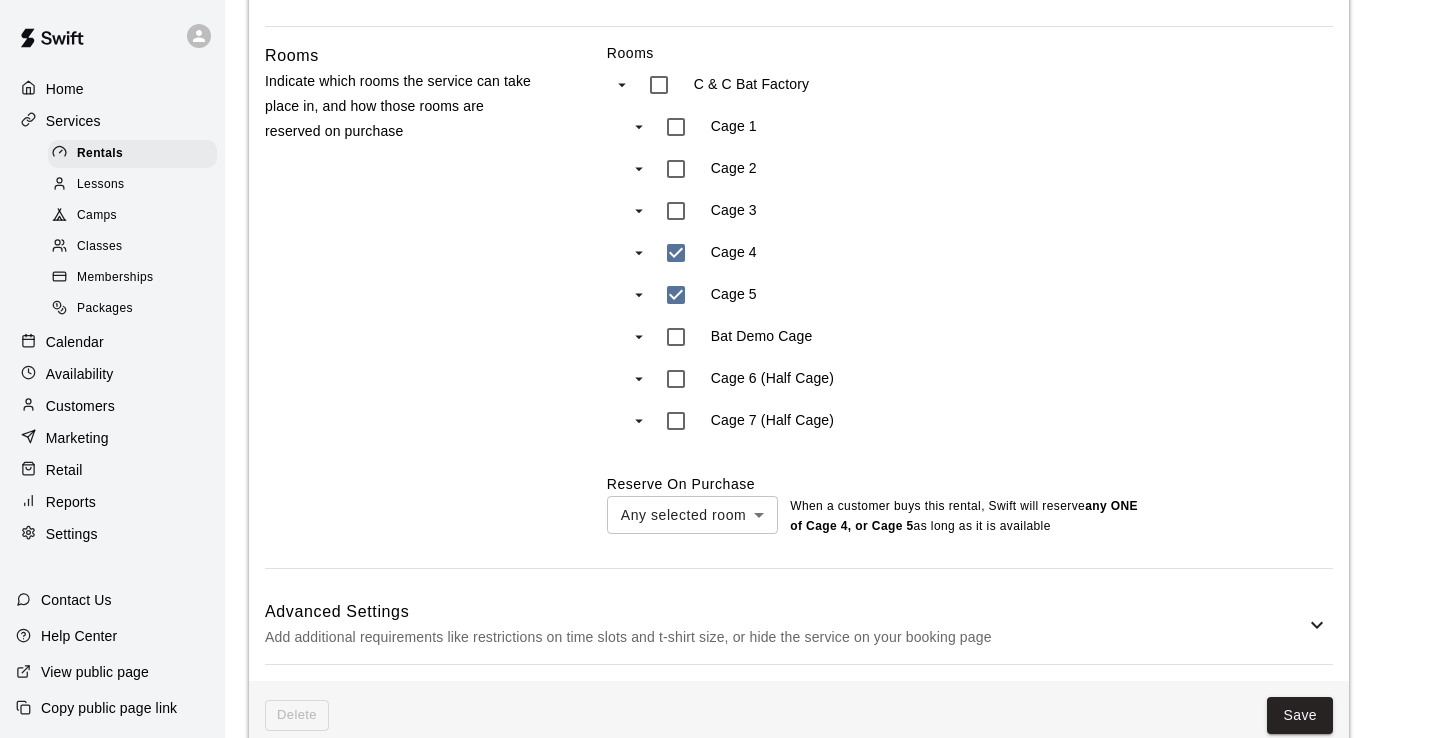 scroll, scrollTop: 1172, scrollLeft: 0, axis: vertical 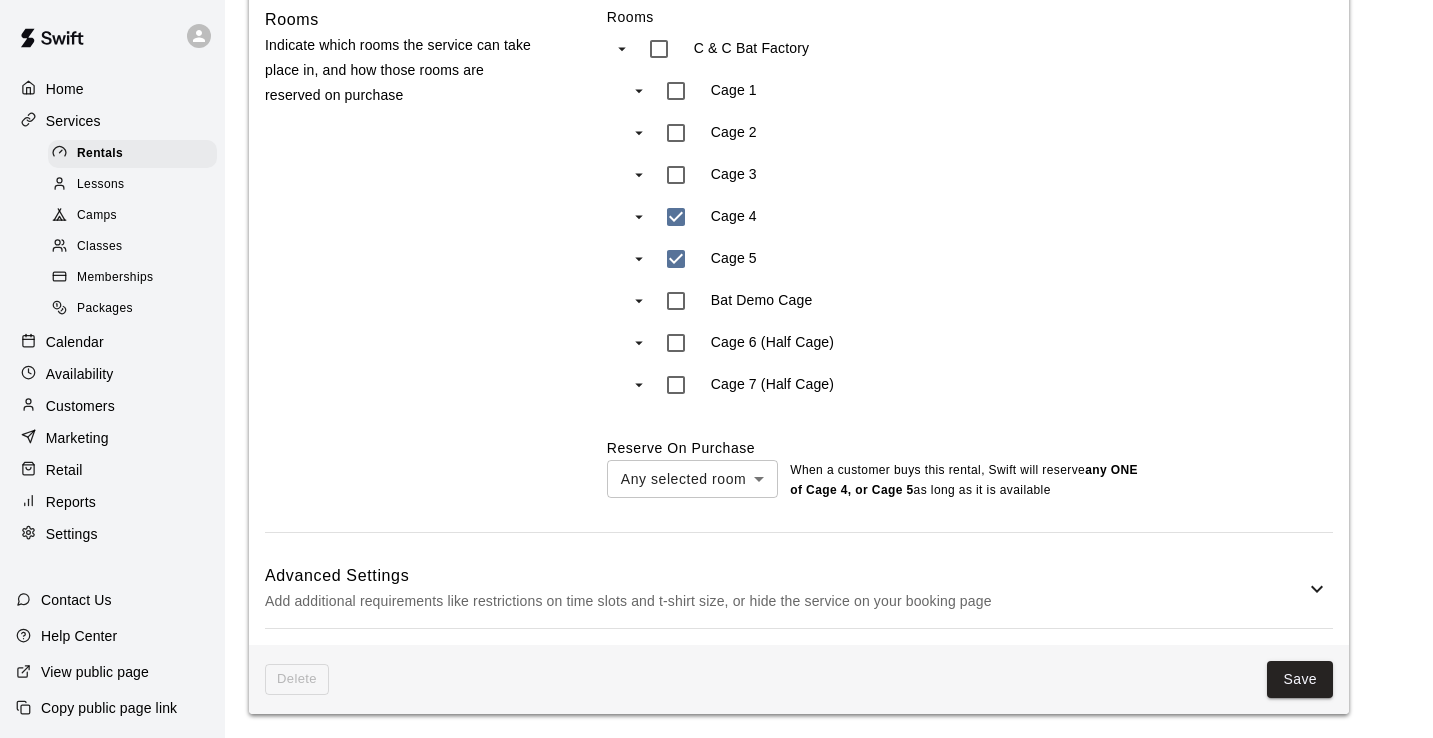 click on "Add additional requirements like restrictions on time slots and t-shirt size, or hide the service on your booking page" at bounding box center (785, 601) 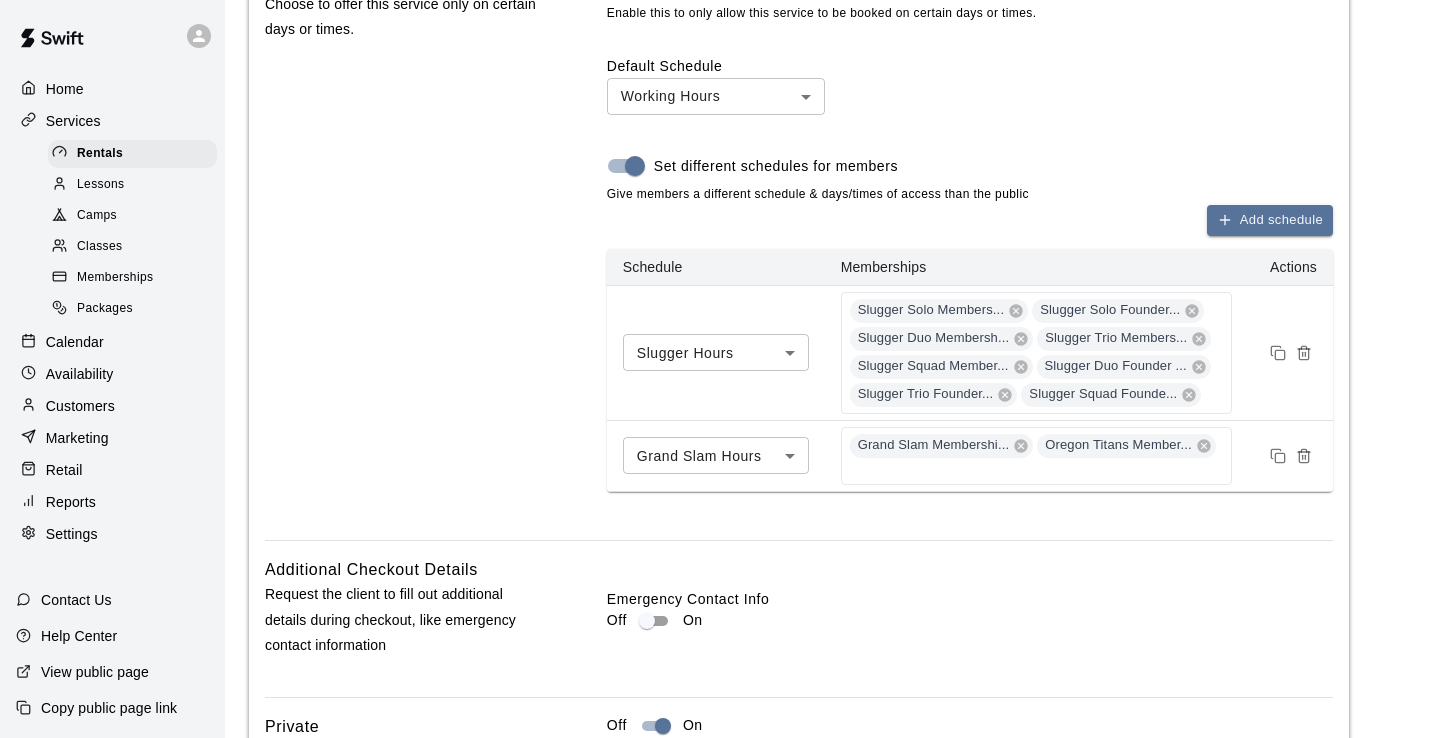 scroll, scrollTop: 2485, scrollLeft: 0, axis: vertical 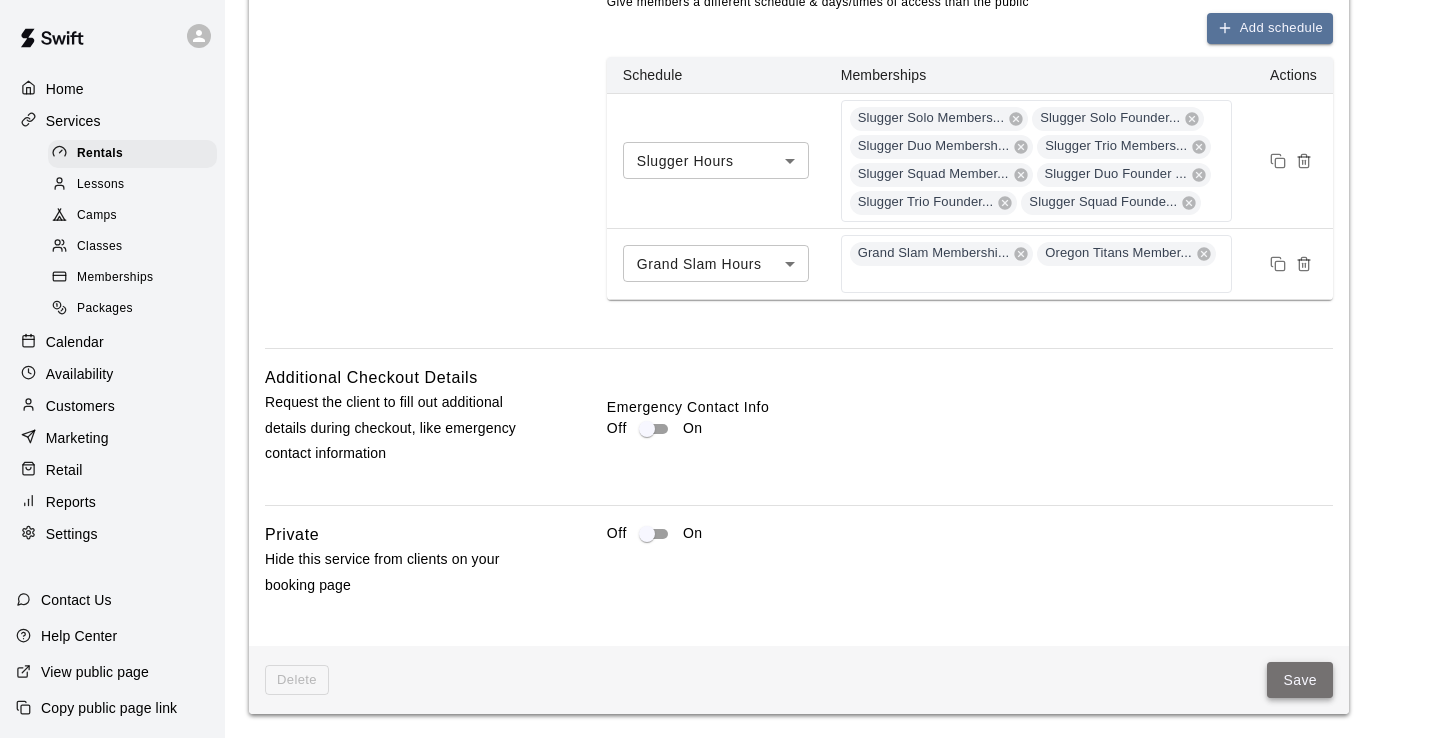 click on "Save" at bounding box center (1300, 680) 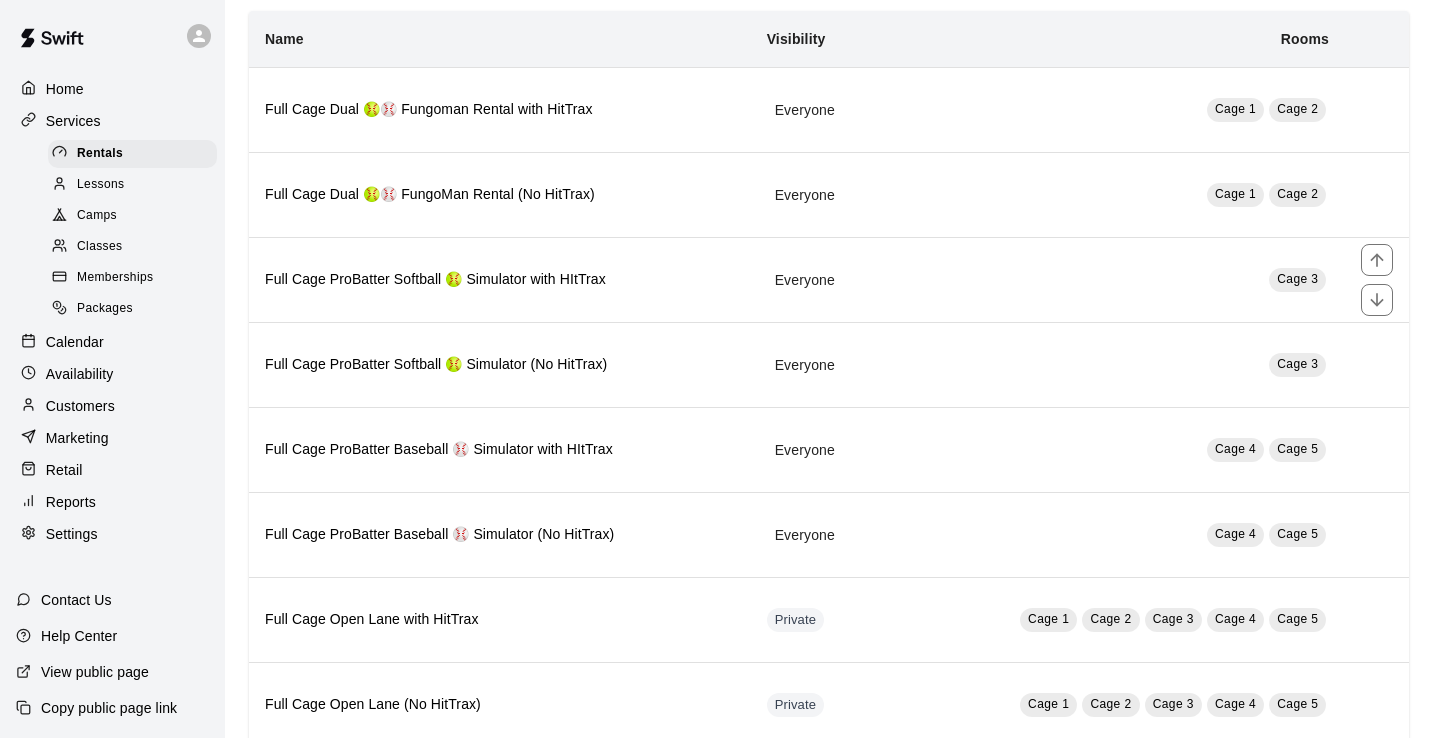 scroll, scrollTop: 351, scrollLeft: 0, axis: vertical 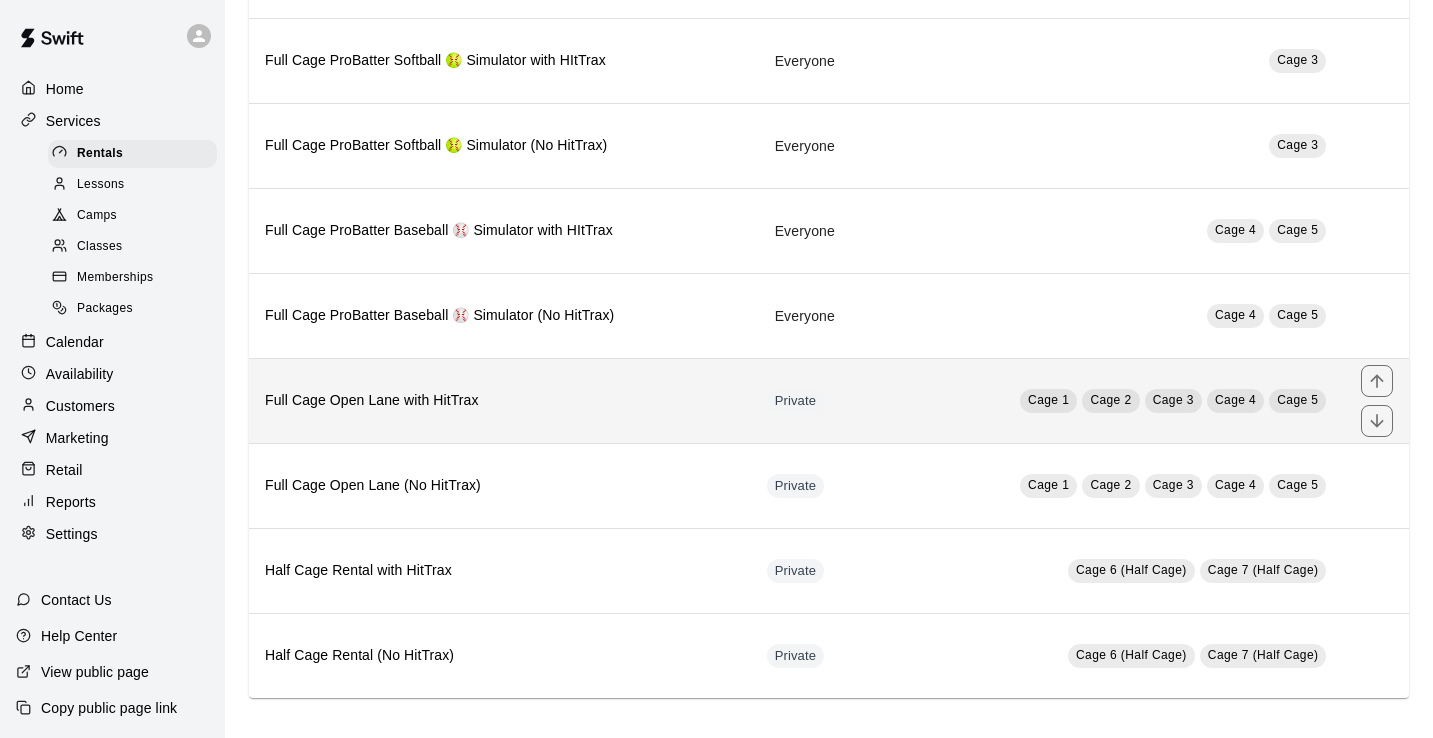 click on "Full Cage Open Lane with HitTrax" at bounding box center [500, 401] 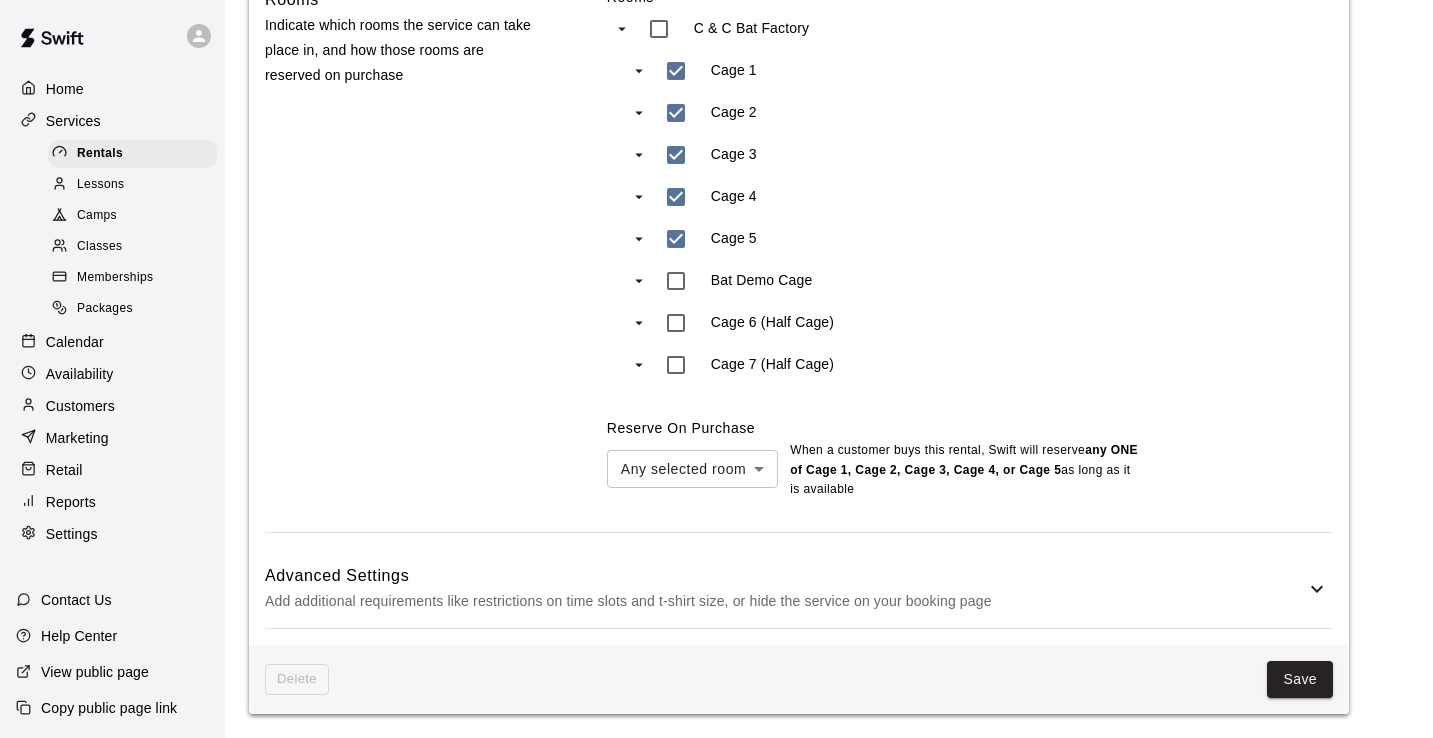 scroll, scrollTop: 1172, scrollLeft: 0, axis: vertical 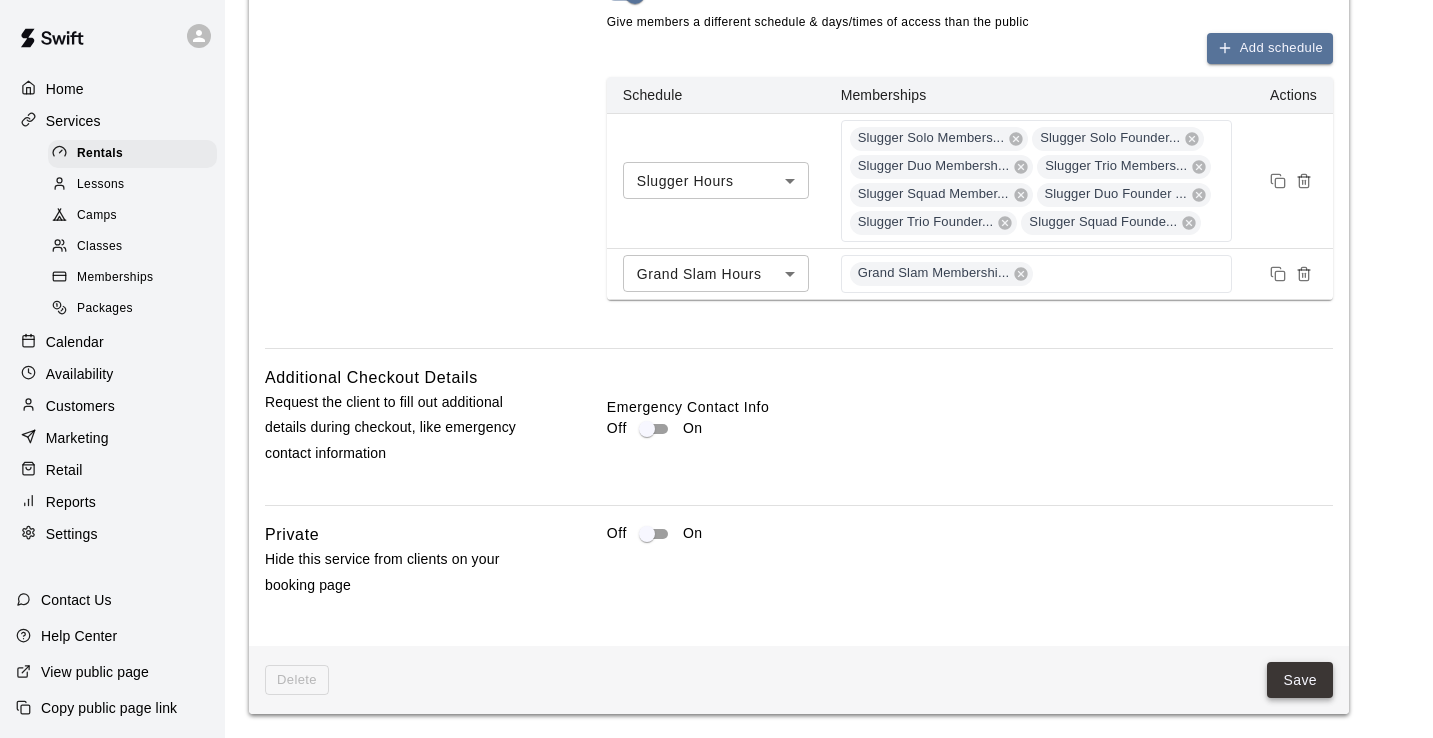 click on "Save" at bounding box center (1300, 680) 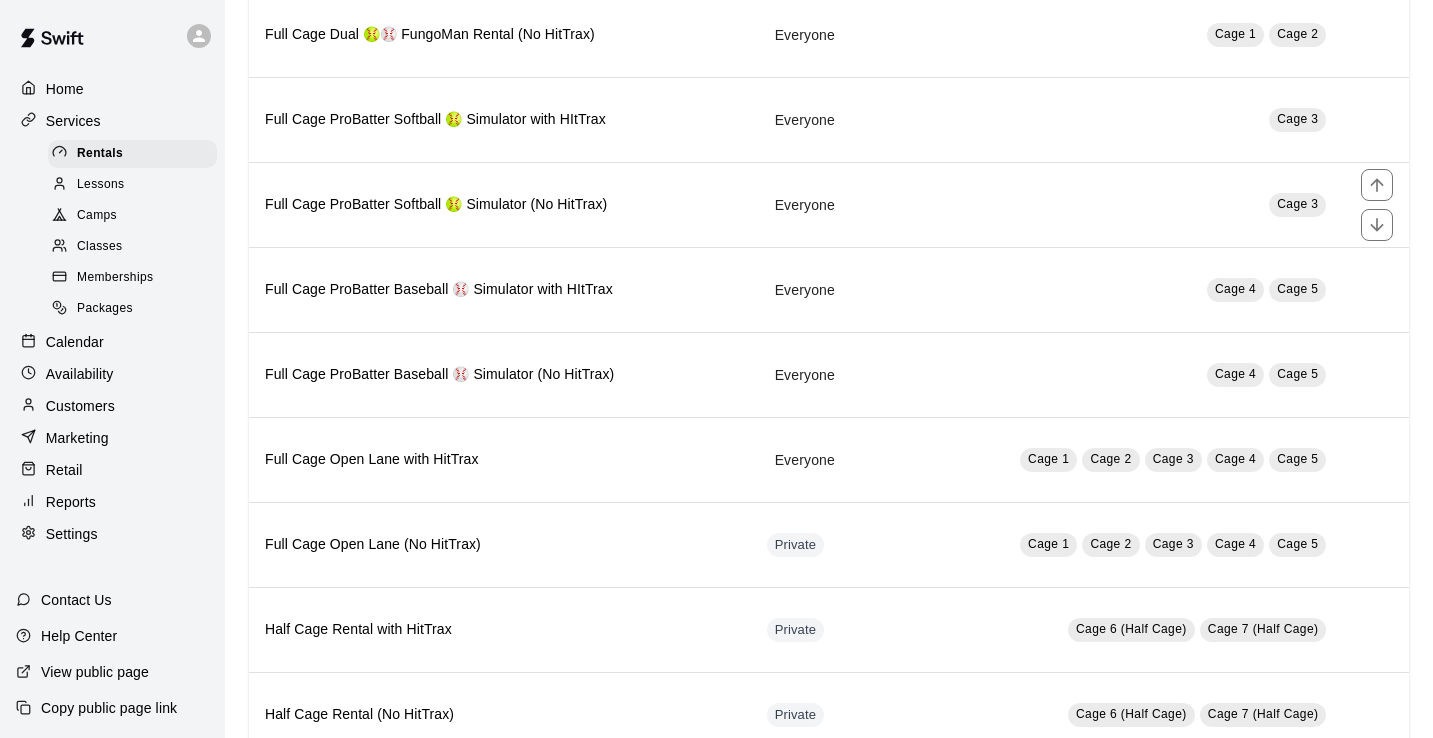 scroll, scrollTop: 351, scrollLeft: 0, axis: vertical 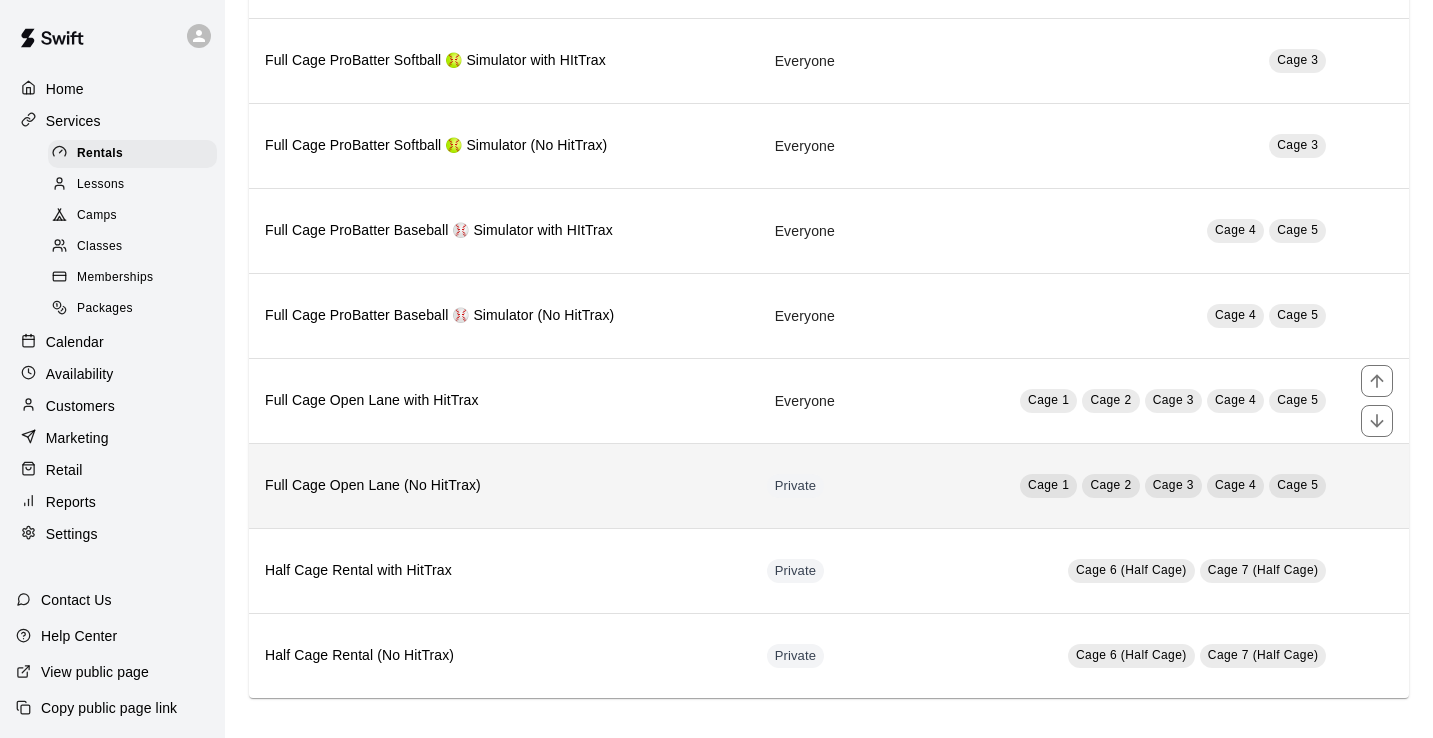 click on "Full Cage Open Lane (No HitTrax)" at bounding box center (500, 485) 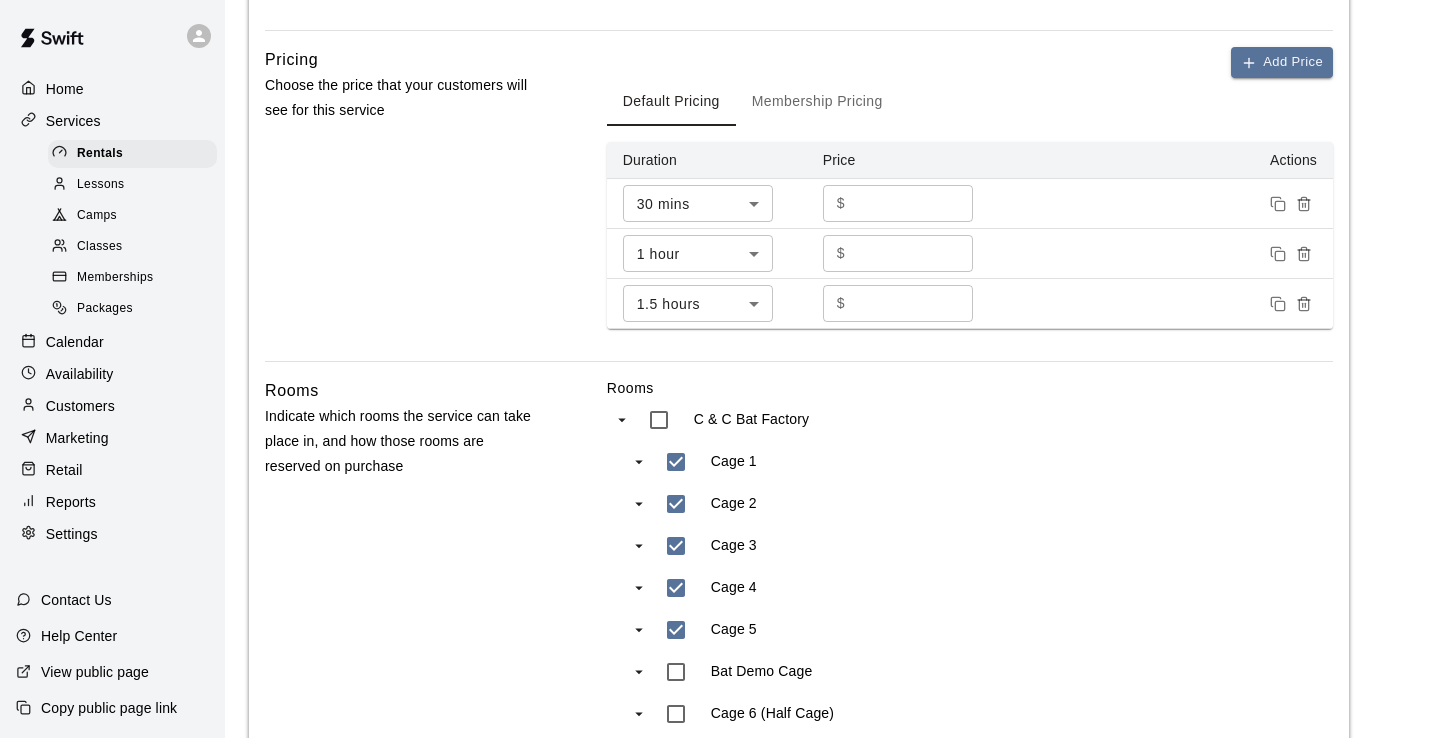 scroll, scrollTop: 1112, scrollLeft: 0, axis: vertical 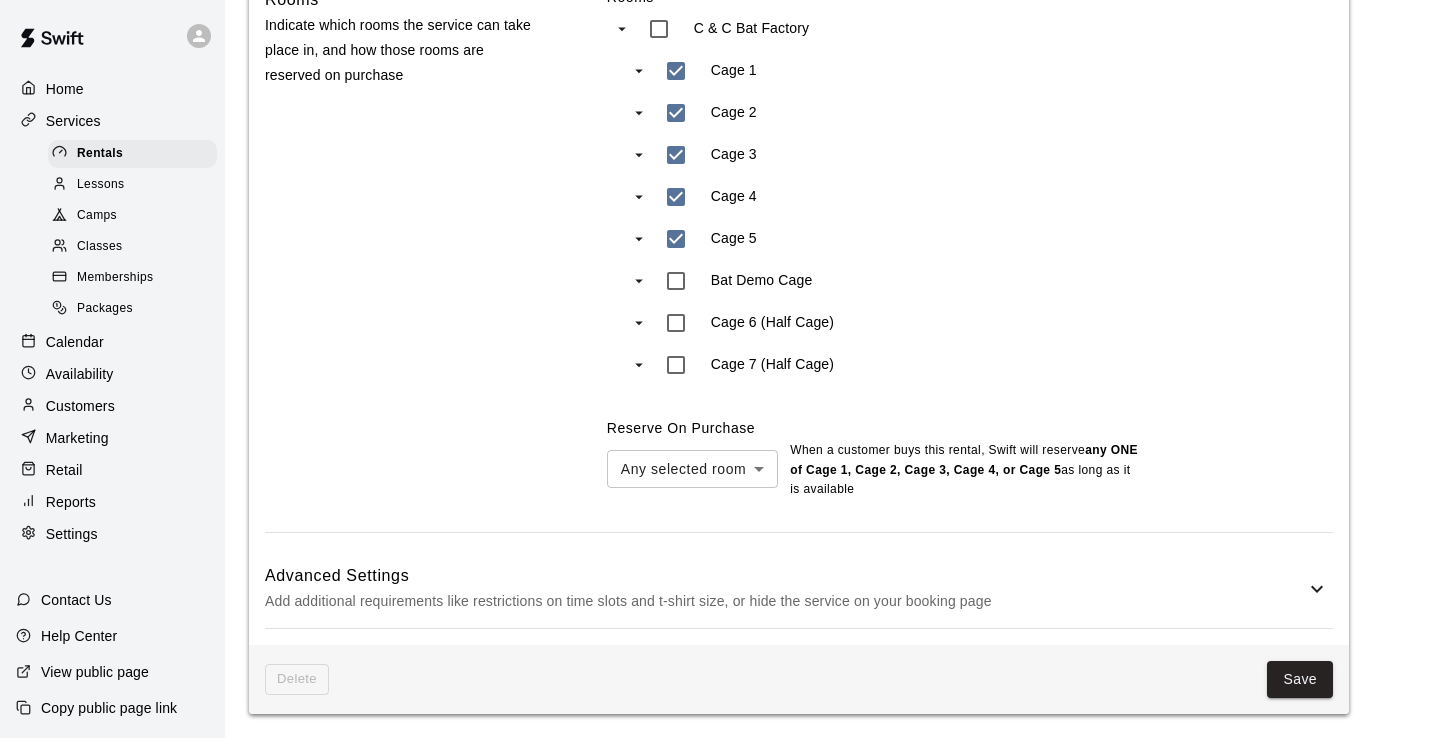 click on "Add additional requirements like restrictions on time slots and t-shirt size, or hide the service on your booking page" at bounding box center [785, 601] 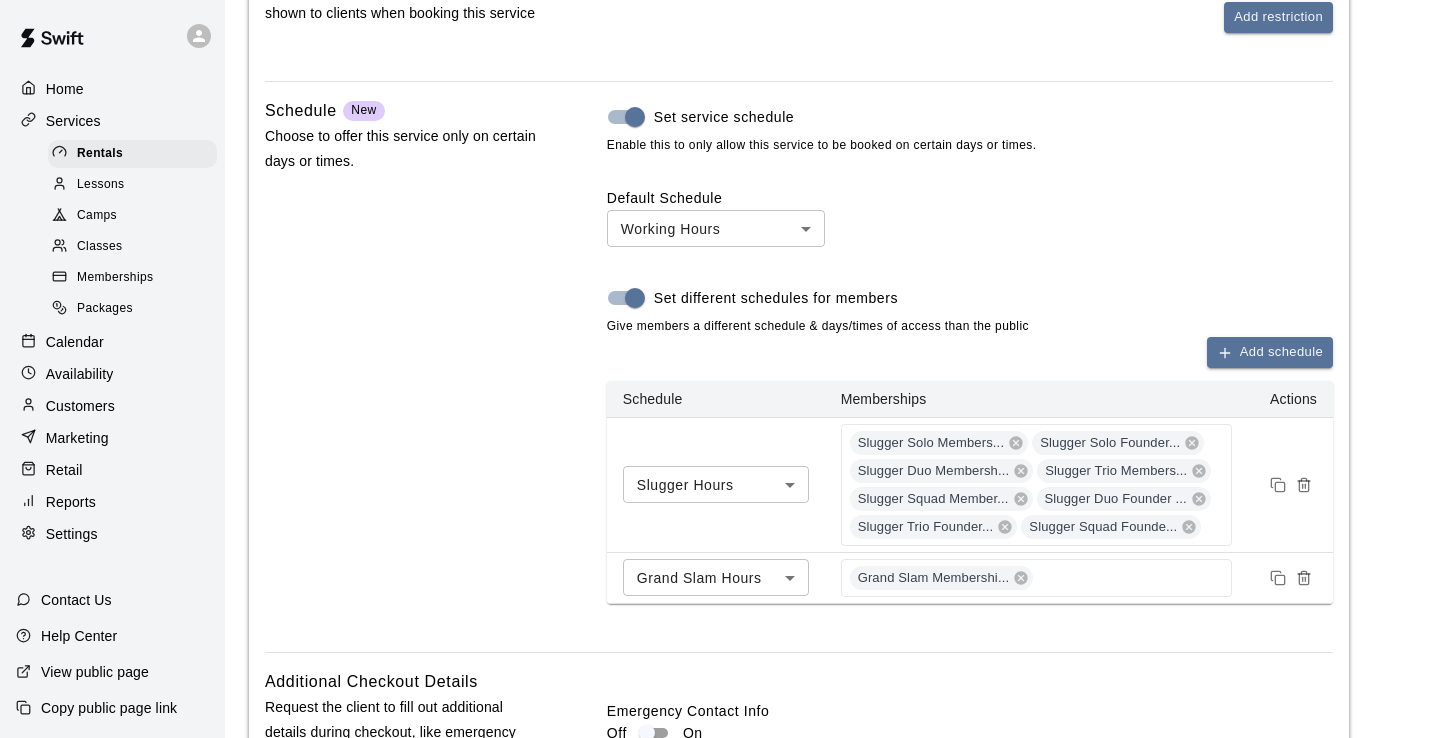 scroll, scrollTop: 2234, scrollLeft: 0, axis: vertical 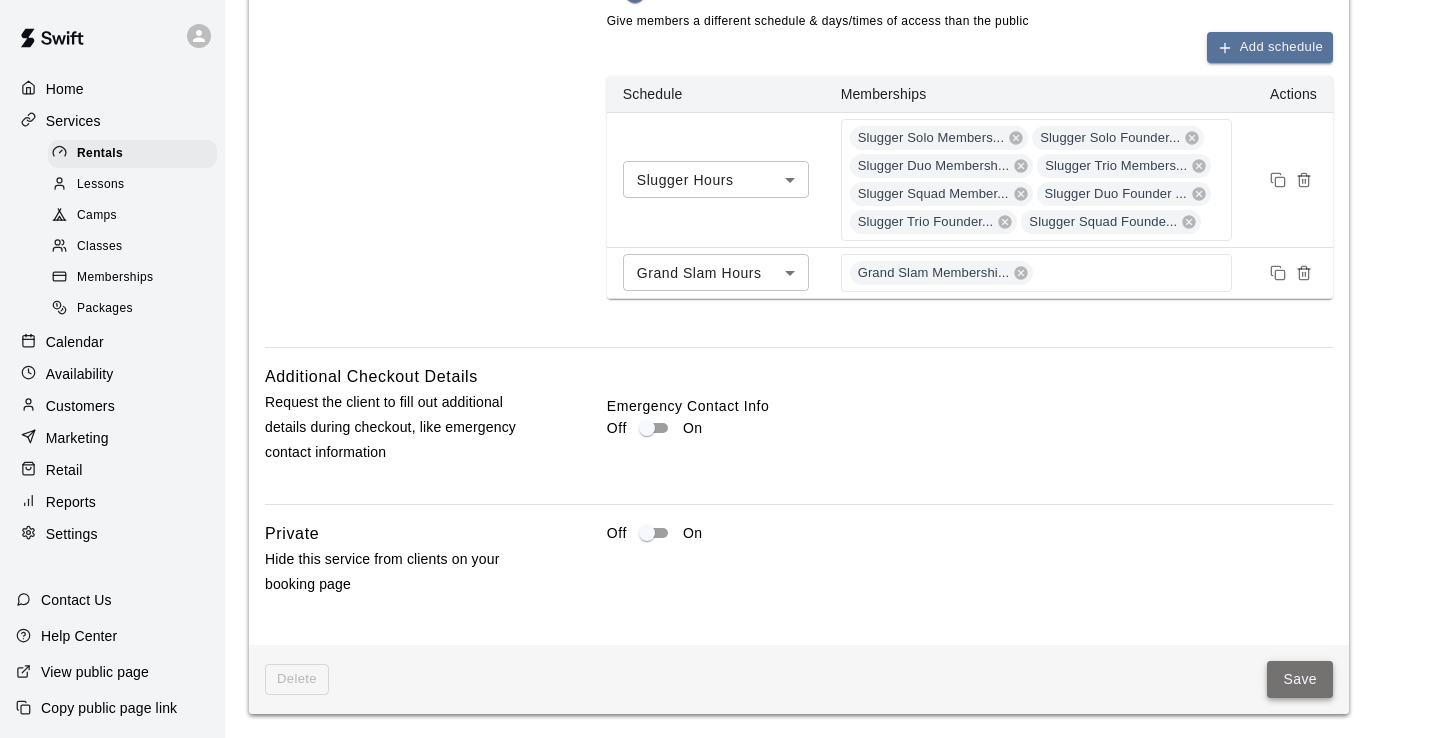 click on "Save" at bounding box center (1300, 679) 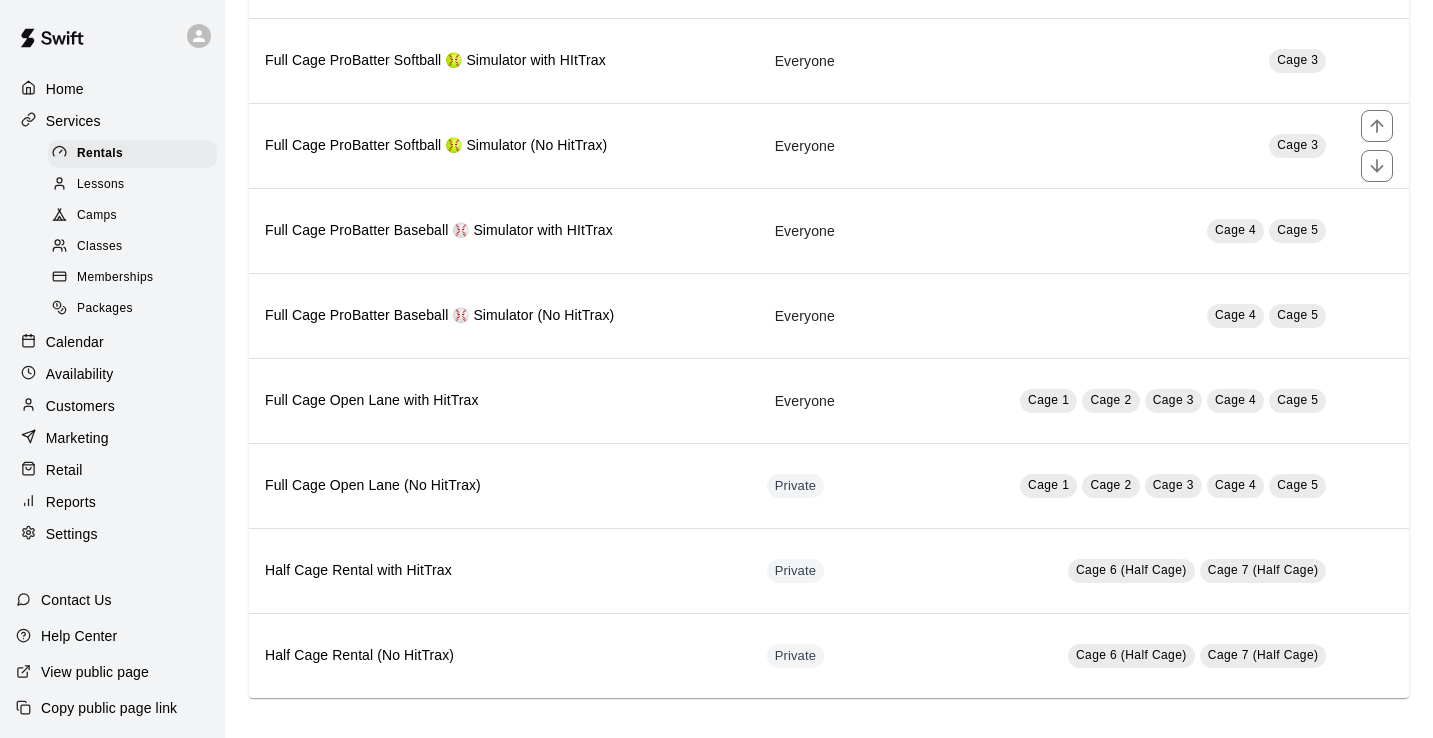 scroll 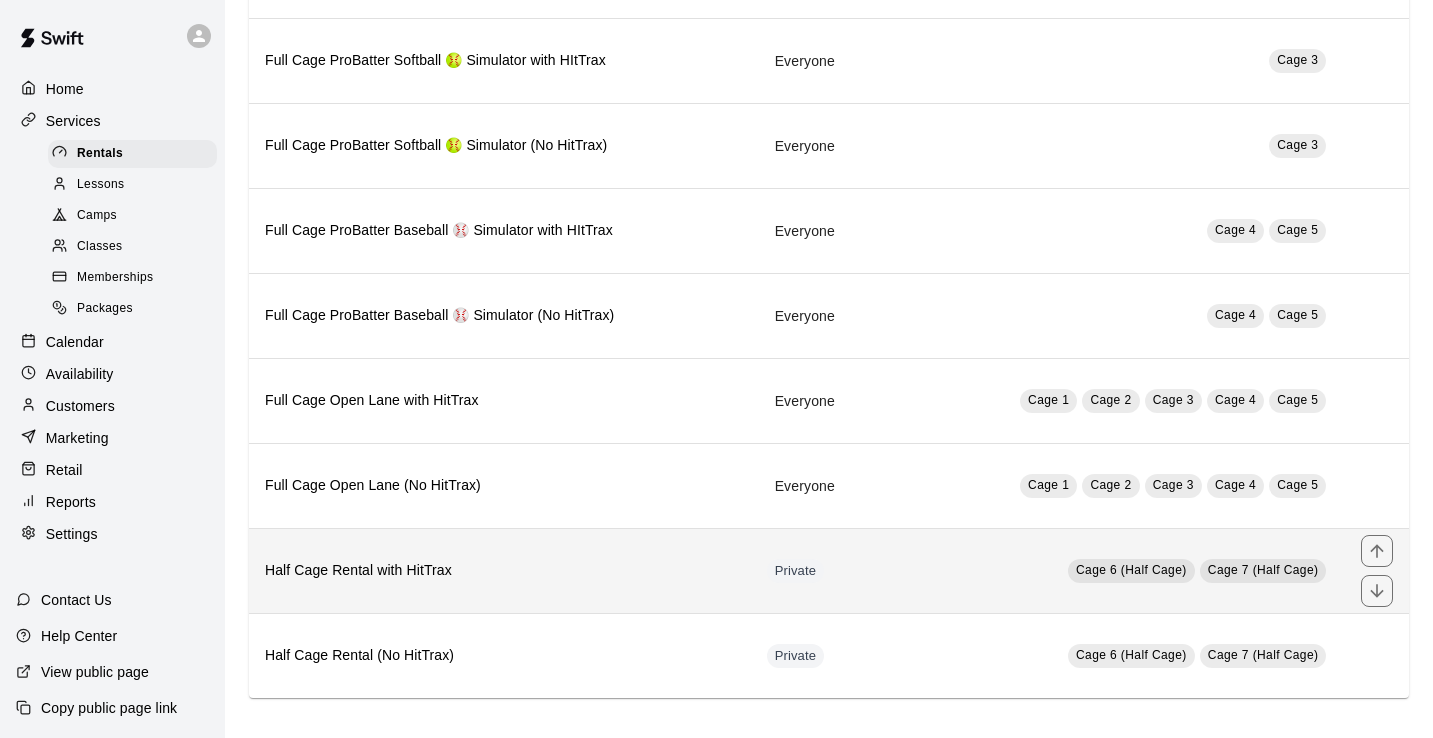 click on "Half Cage Rental with HitTrax" at bounding box center (500, 571) 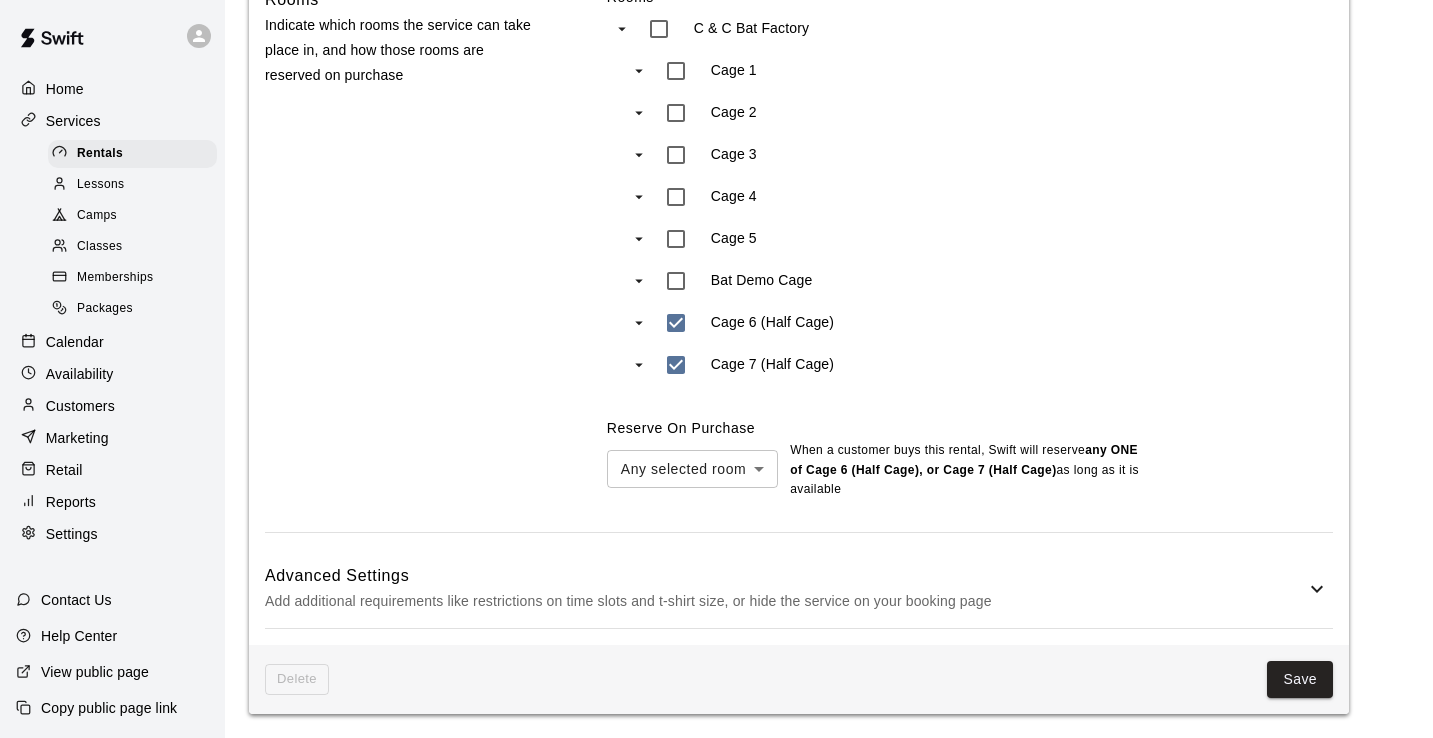 click on "Advanced Settings" at bounding box center [785, 576] 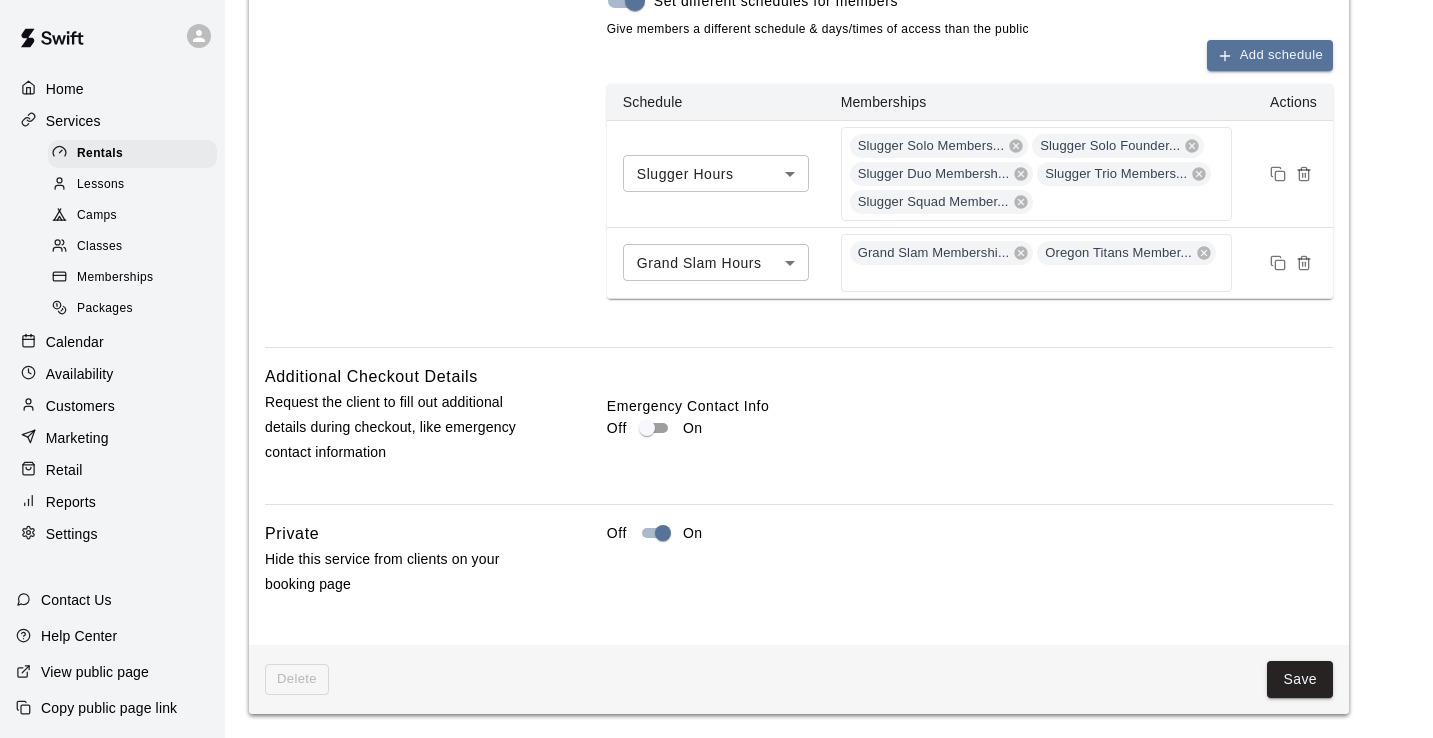 click on "Off On" at bounding box center (970, 541) 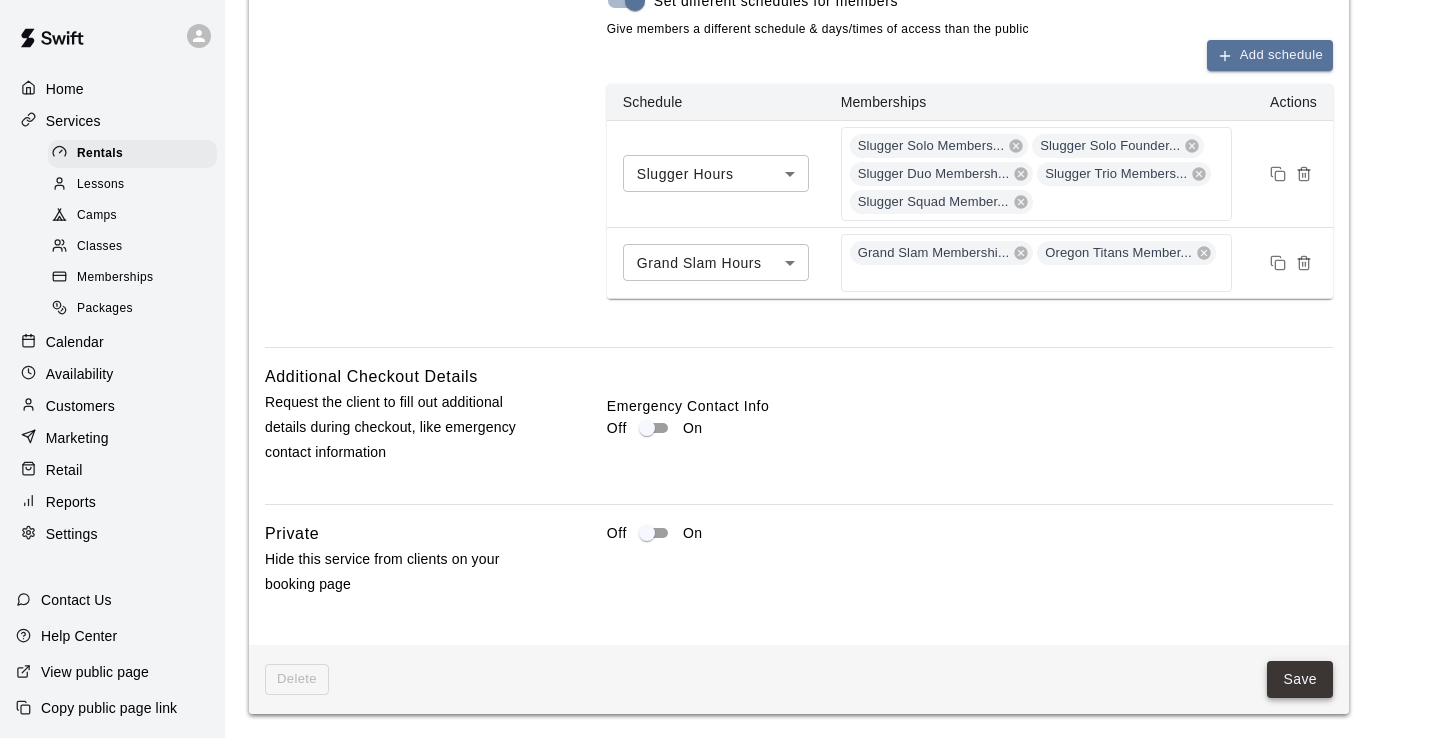 click on "Save" at bounding box center (1300, 679) 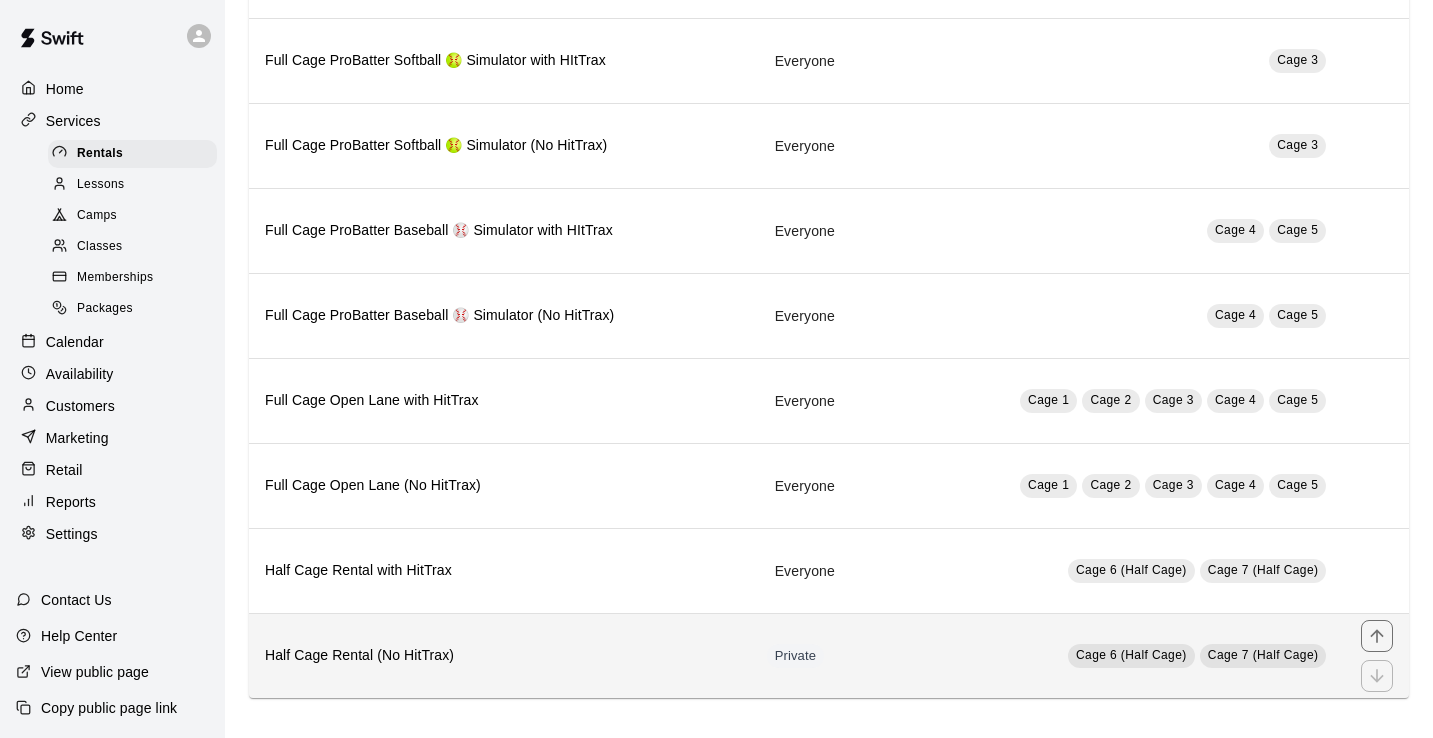 click on "Half Cage Rental (No HitTrax)" at bounding box center (500, 656) 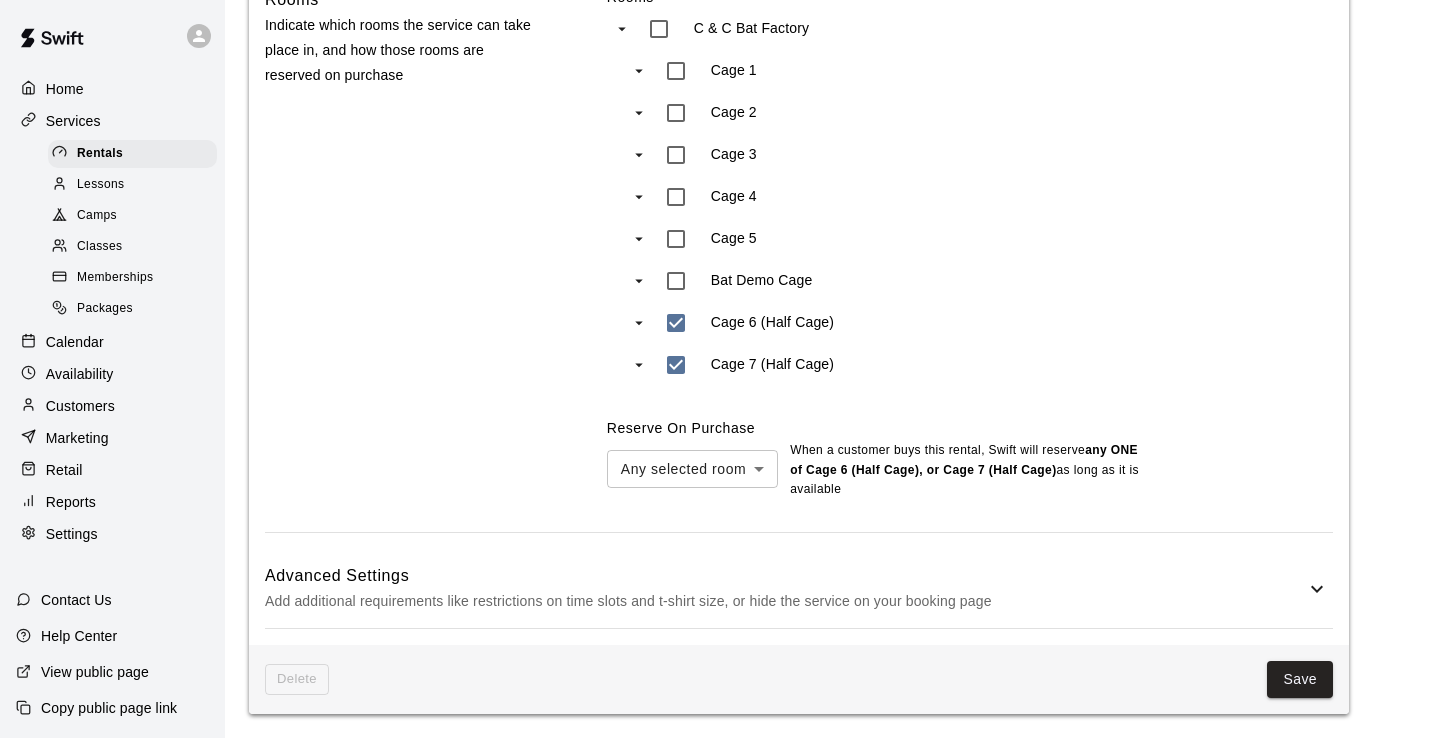 click on "Add additional requirements like restrictions on time slots and t-shirt size, or hide the service on your booking page" at bounding box center [785, 601] 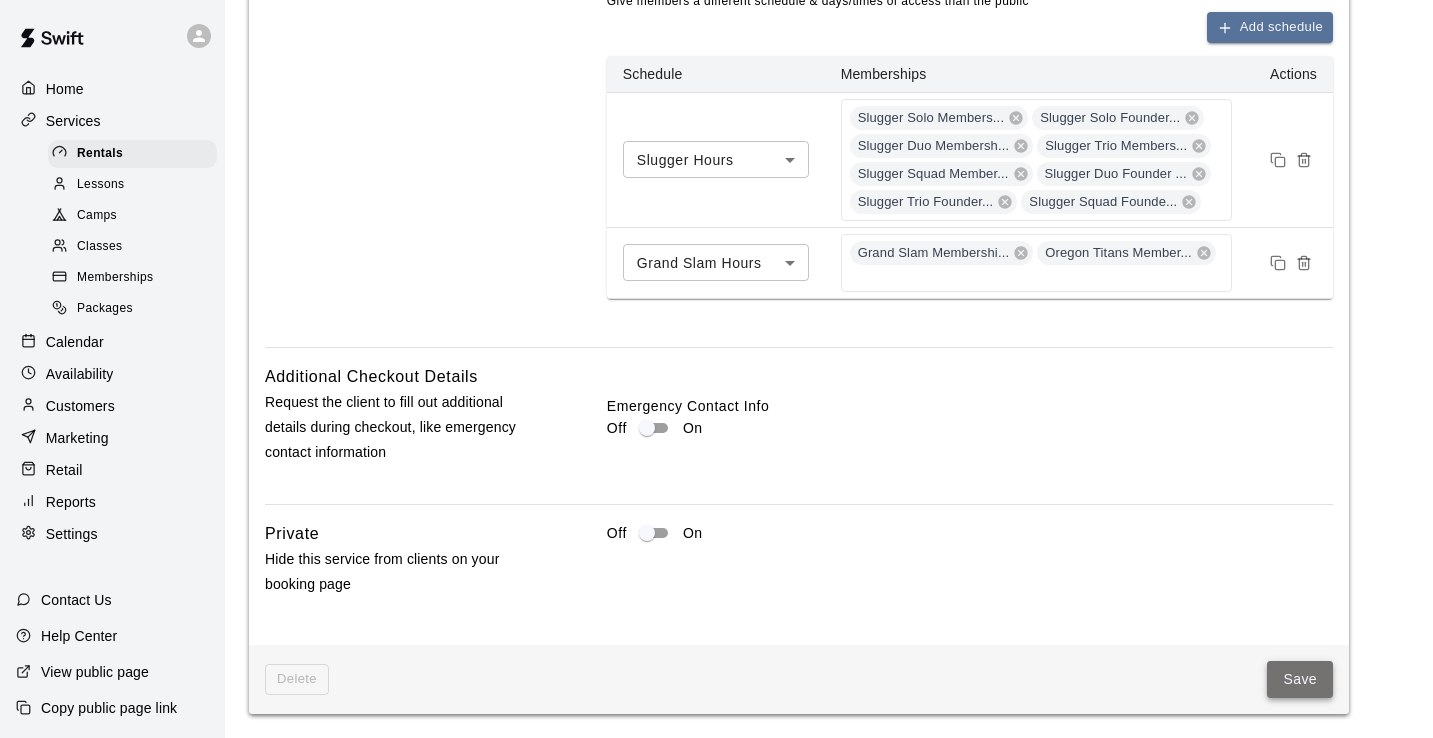 click on "Save" at bounding box center [1300, 679] 